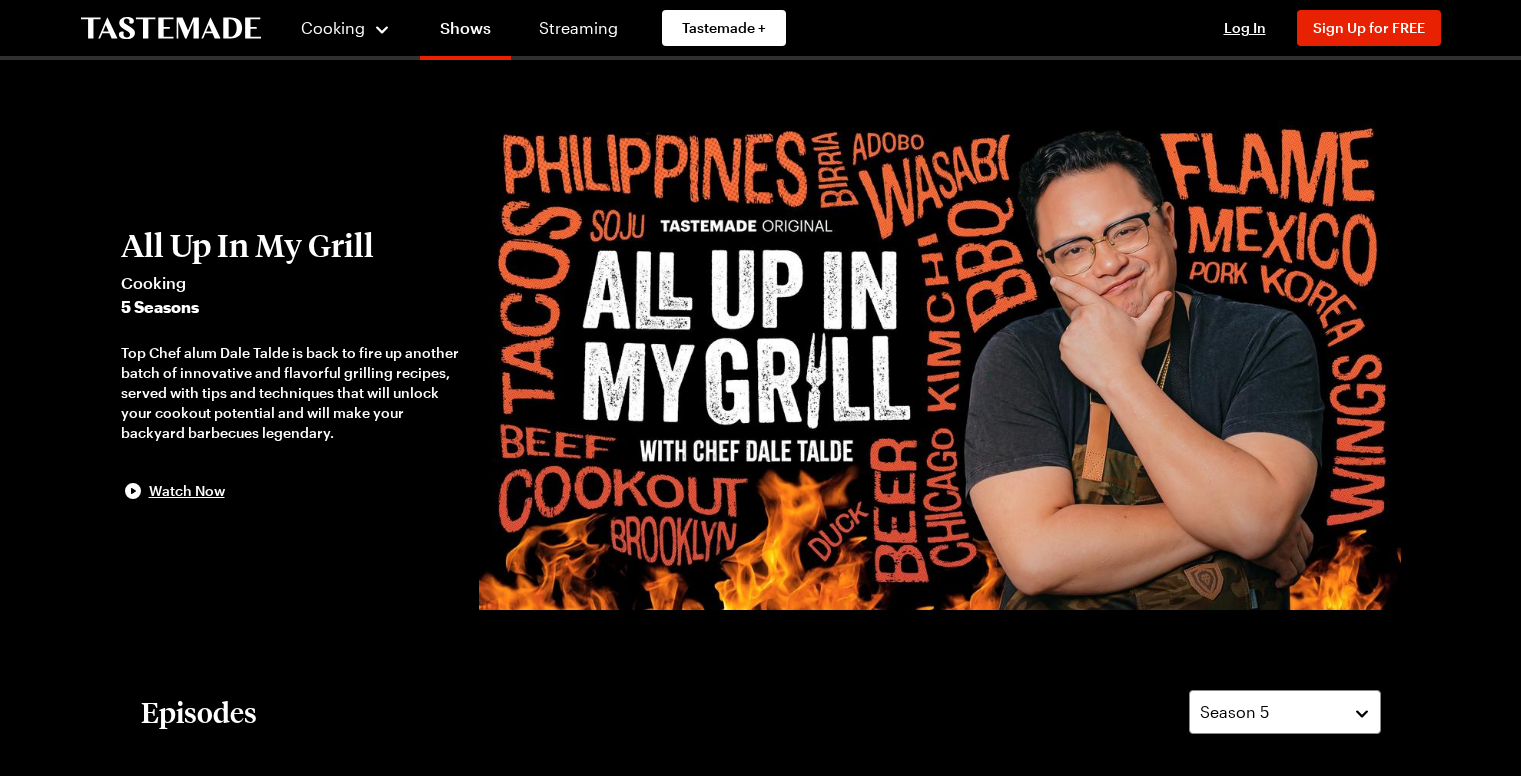 scroll, scrollTop: 0, scrollLeft: 0, axis: both 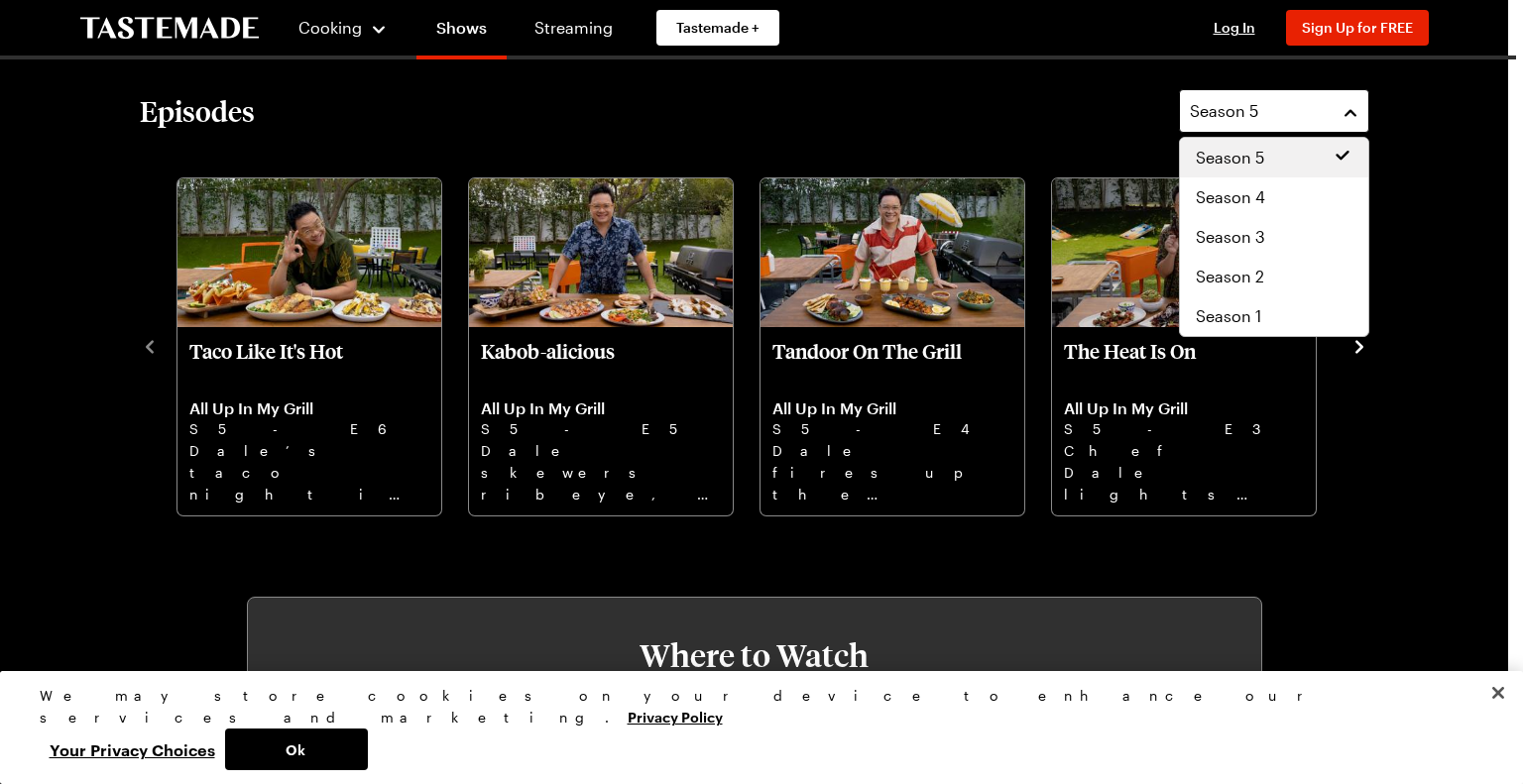click on "Season 5" at bounding box center (1259, 111) 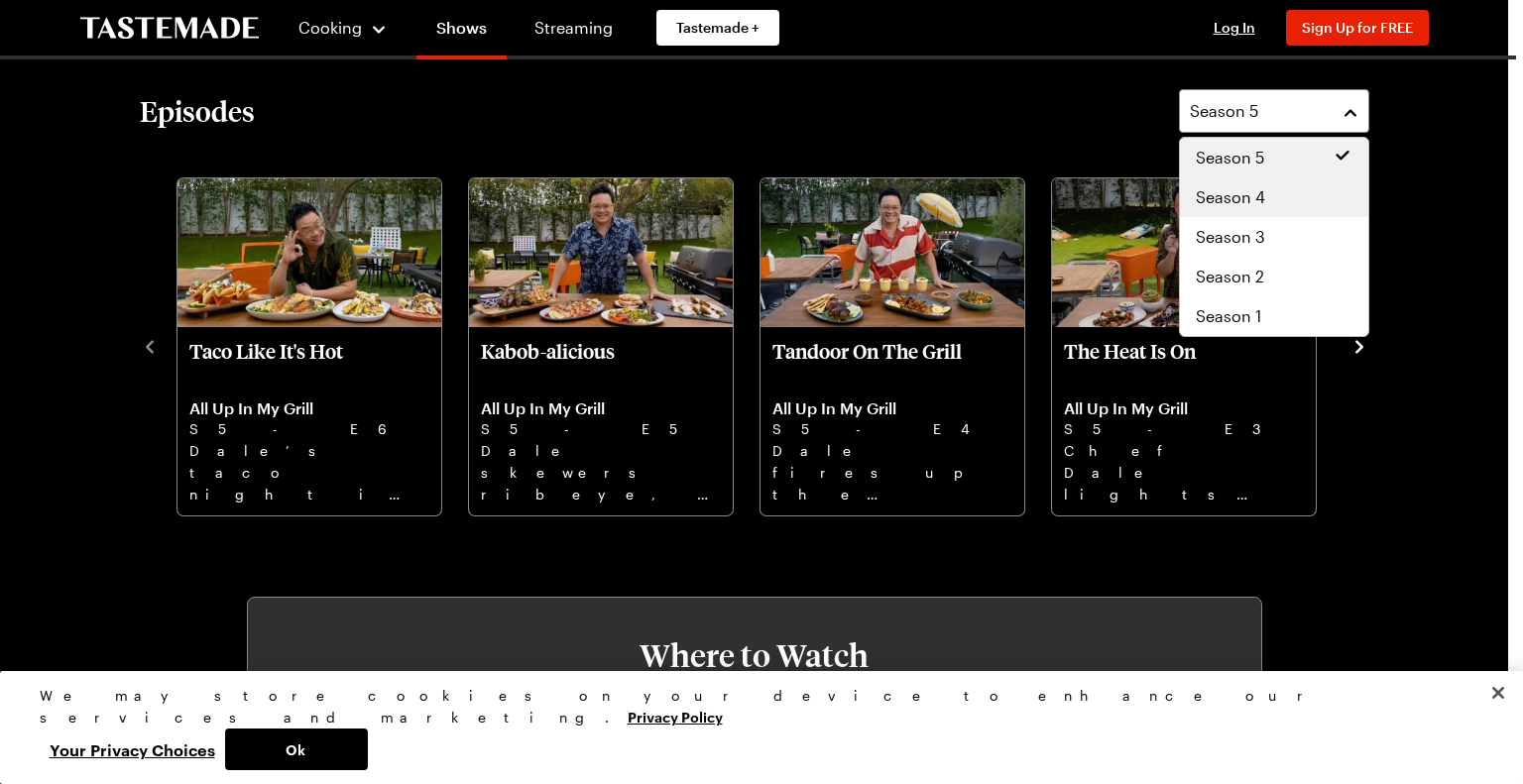 click on "Season 4" at bounding box center [1274, 197] 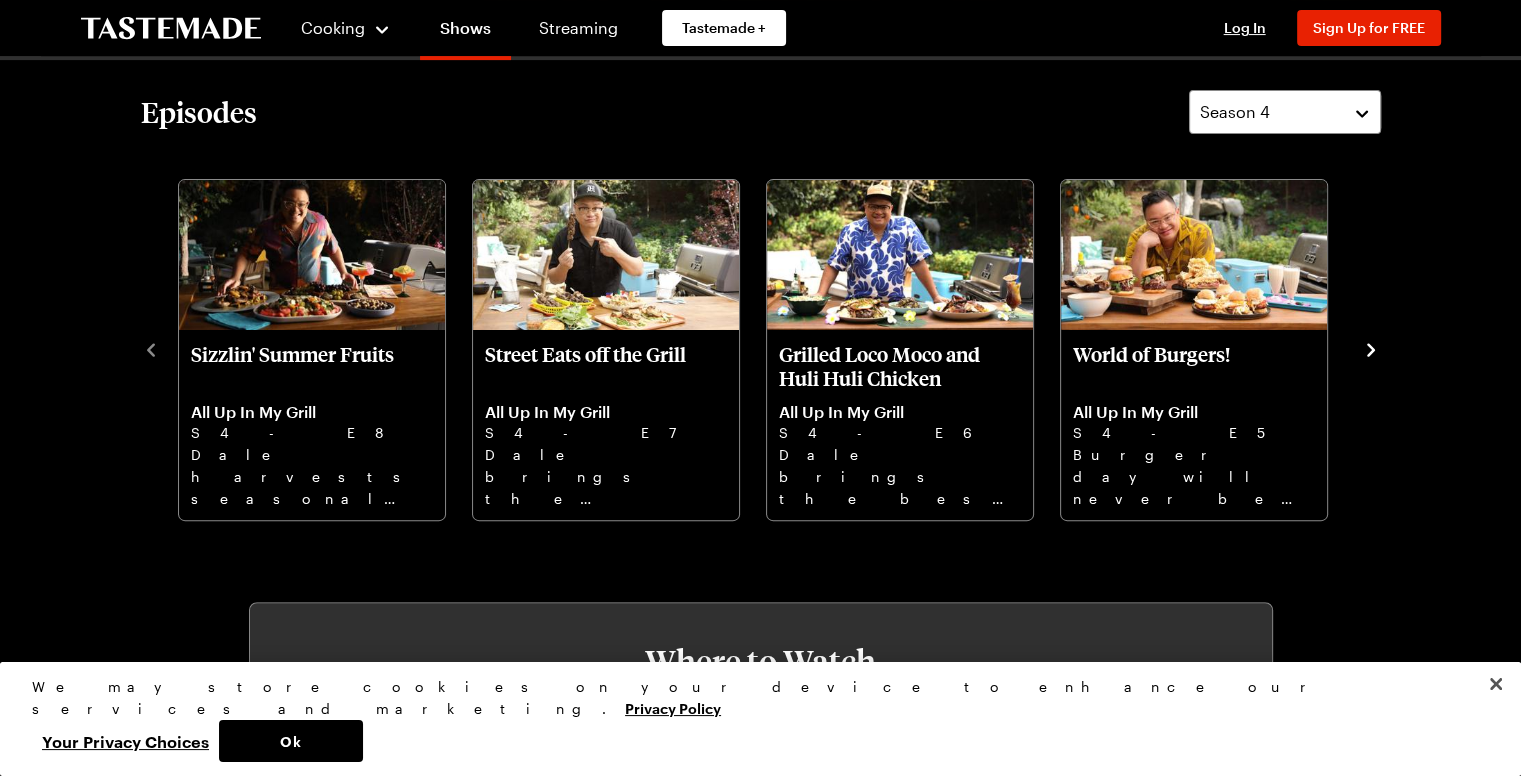 click 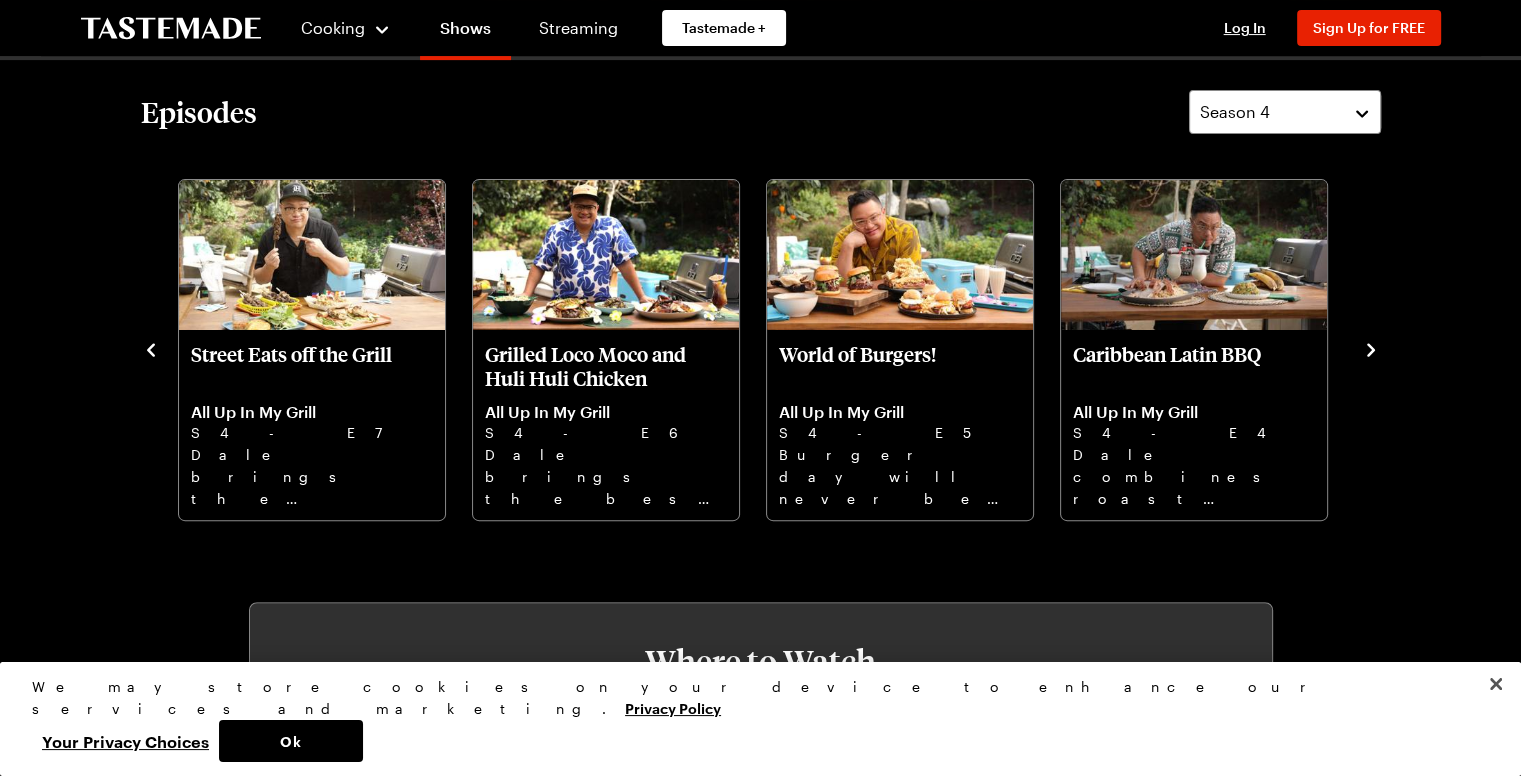 click 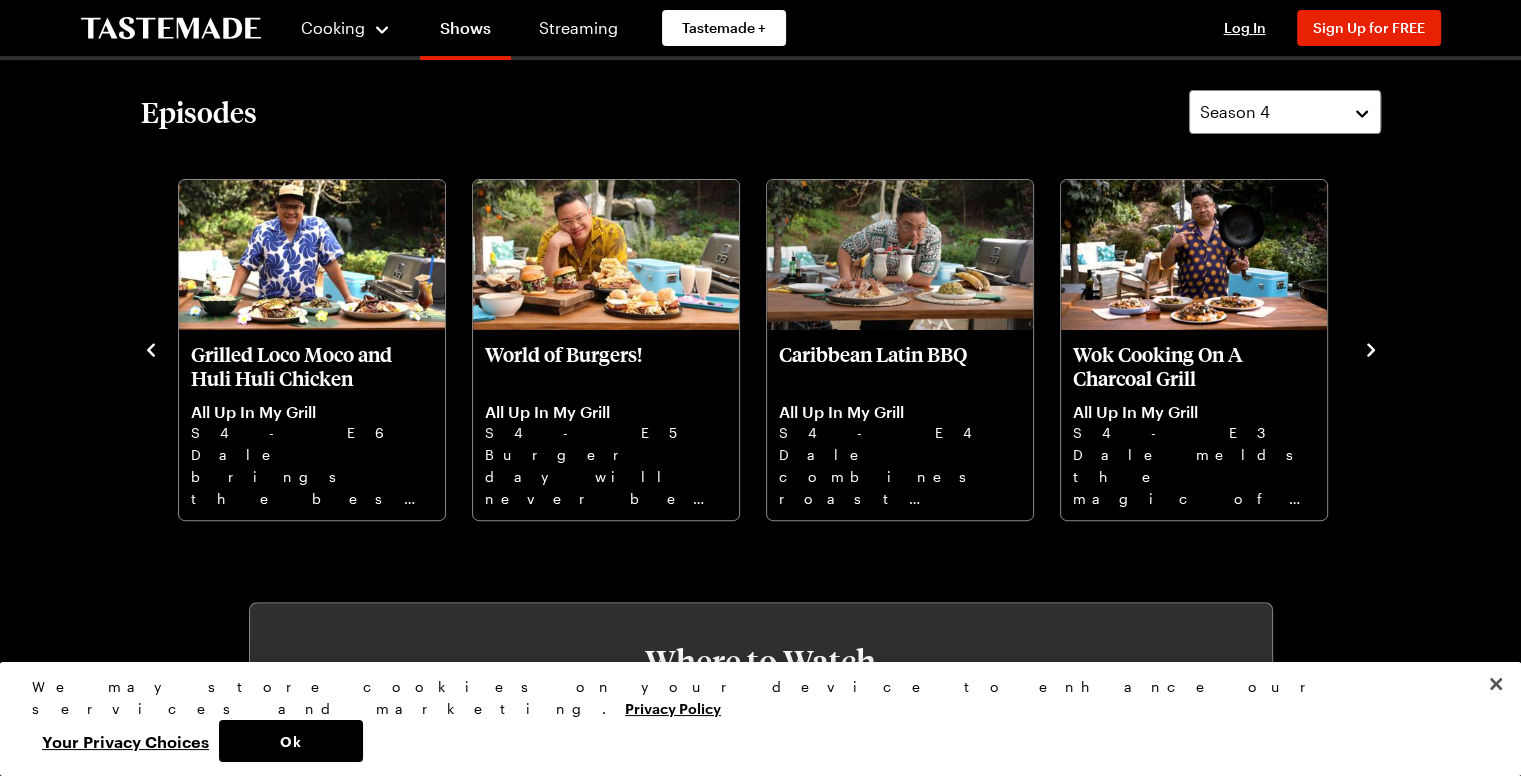 click 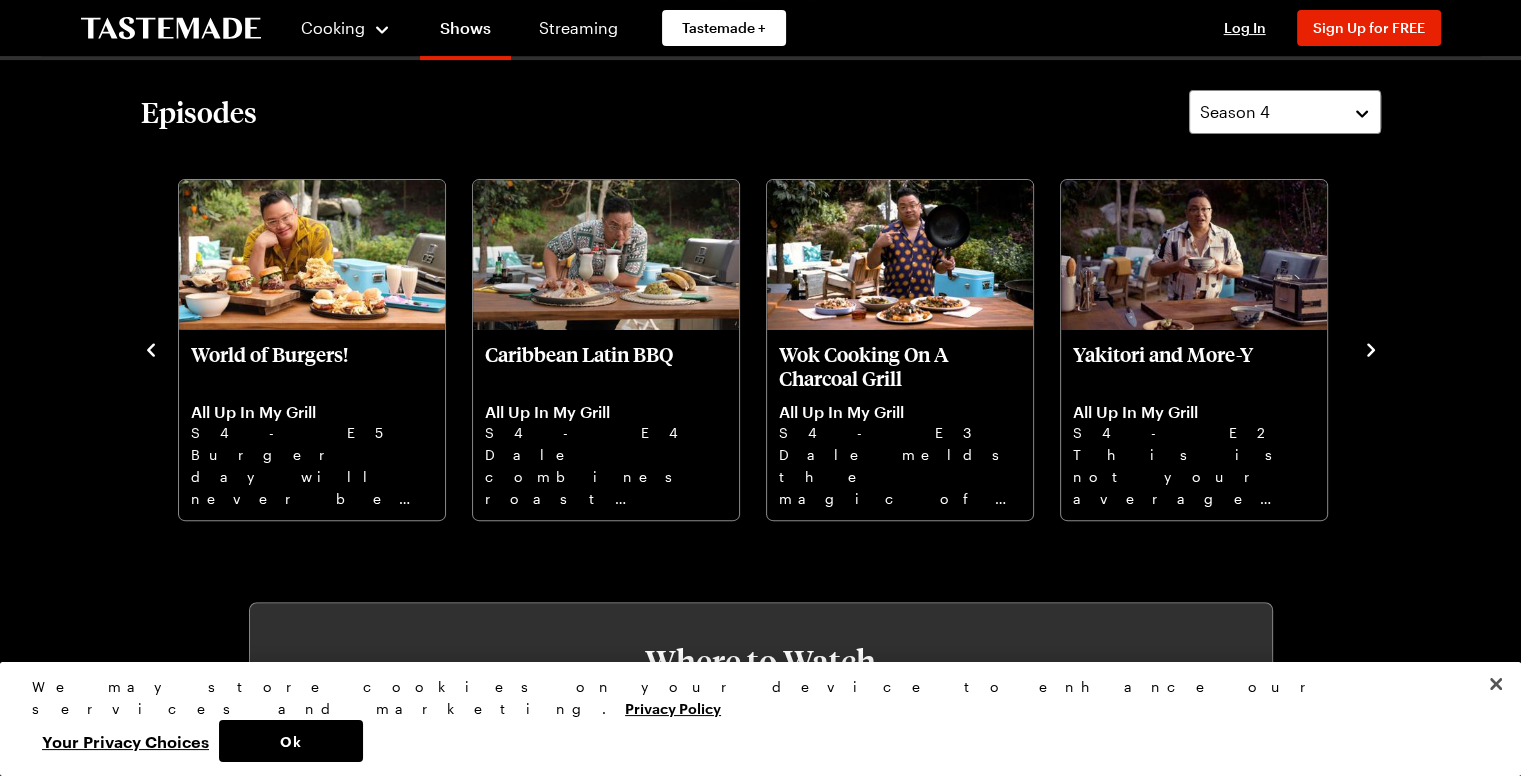 click 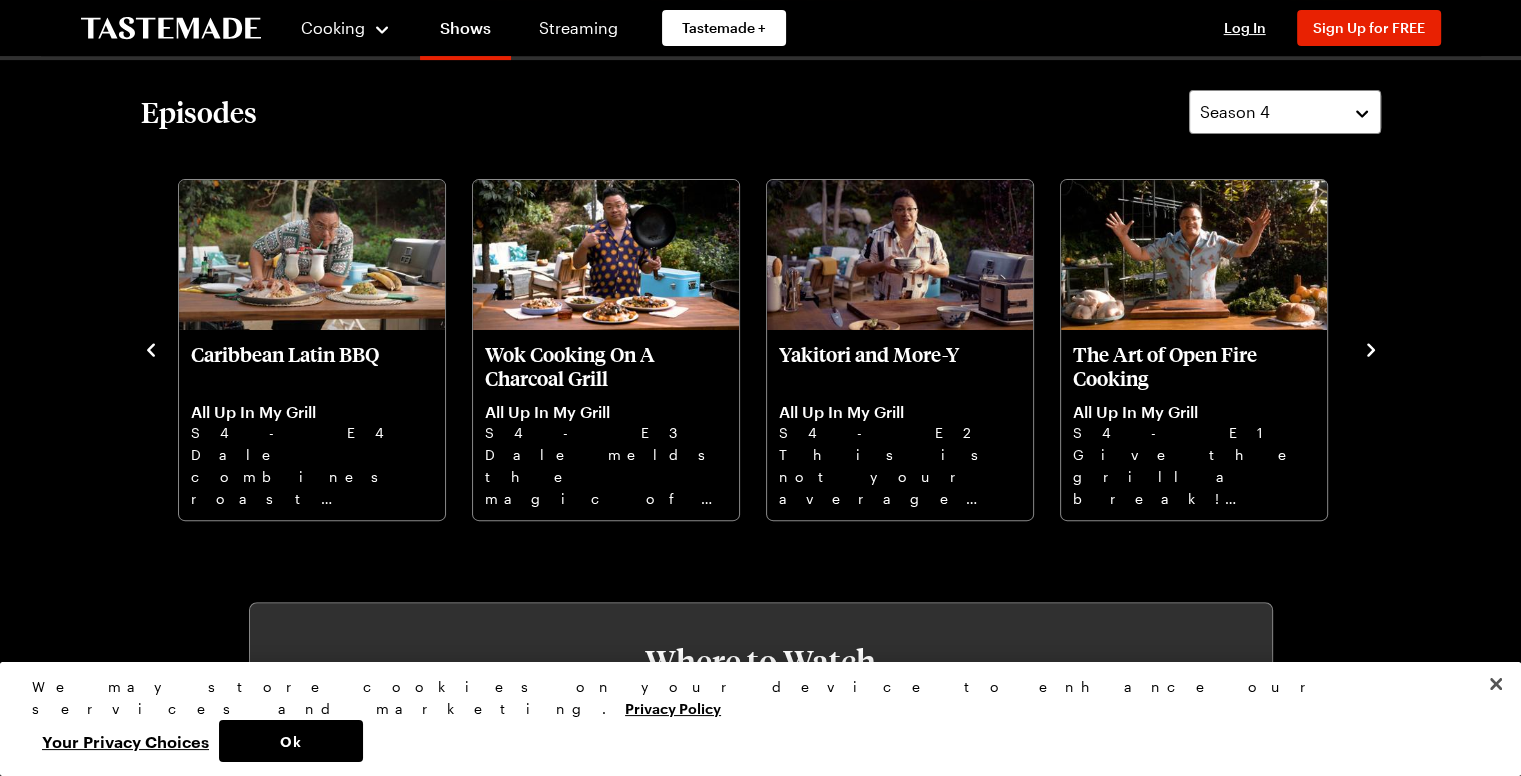 click 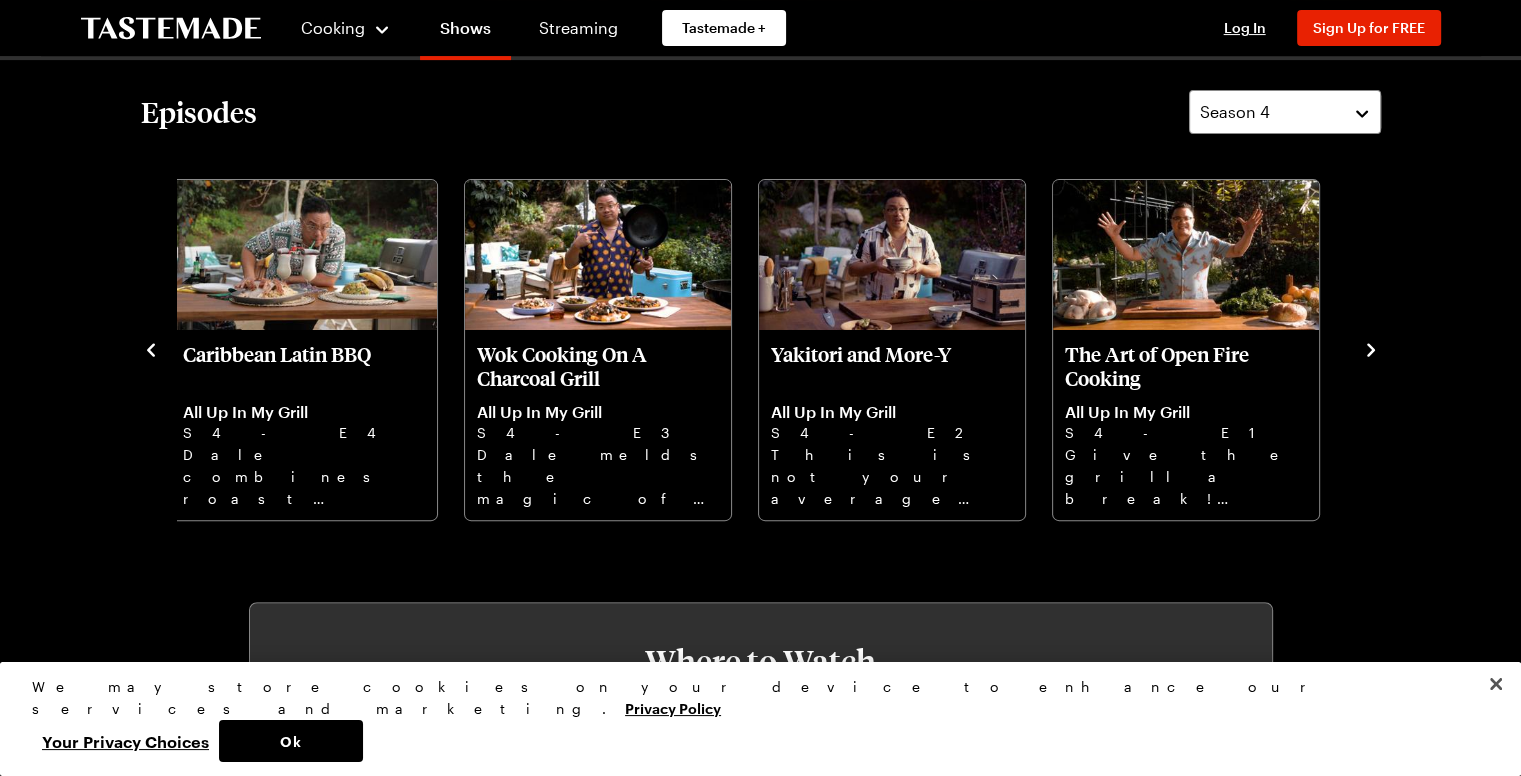 click 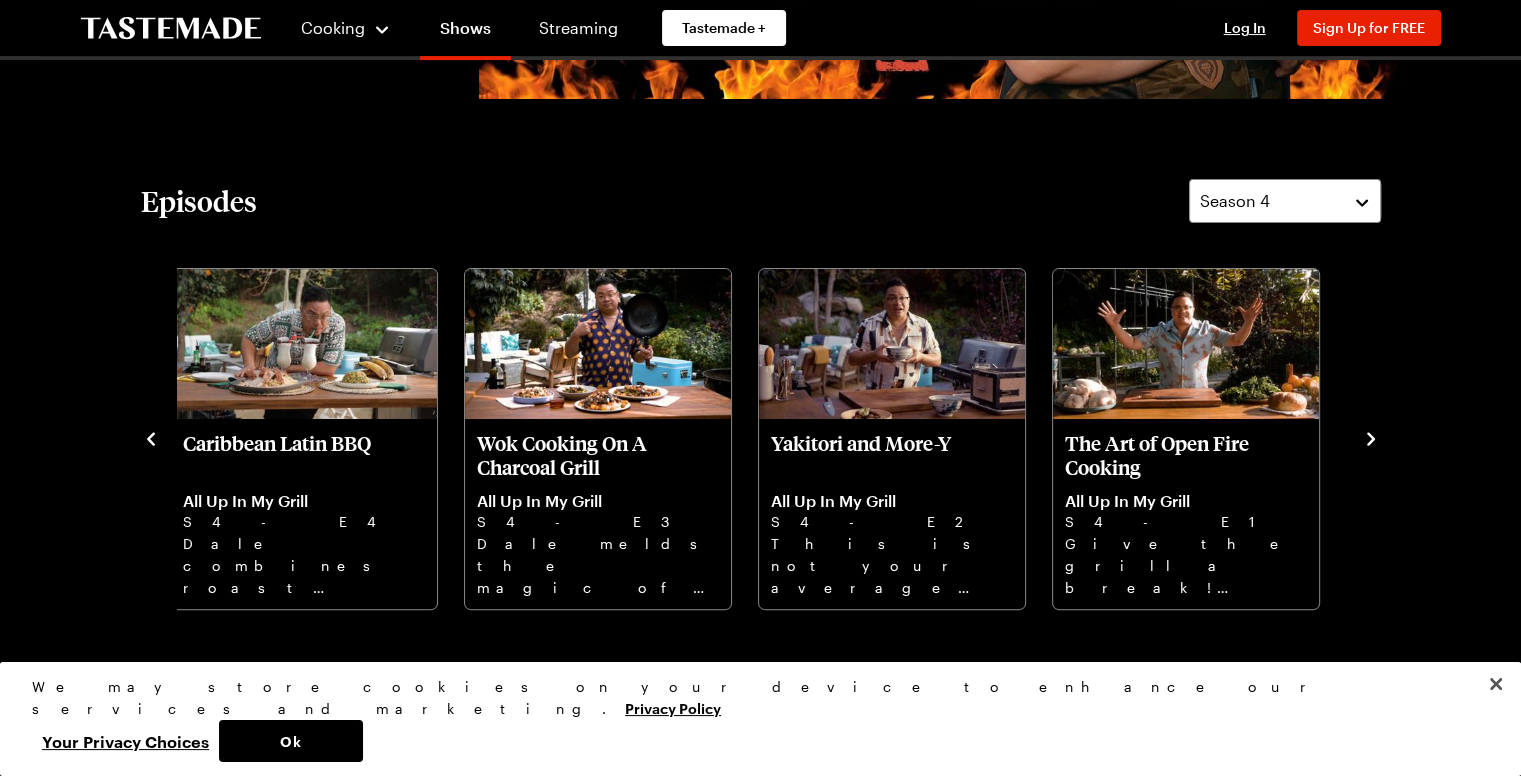 scroll, scrollTop: 500, scrollLeft: 0, axis: vertical 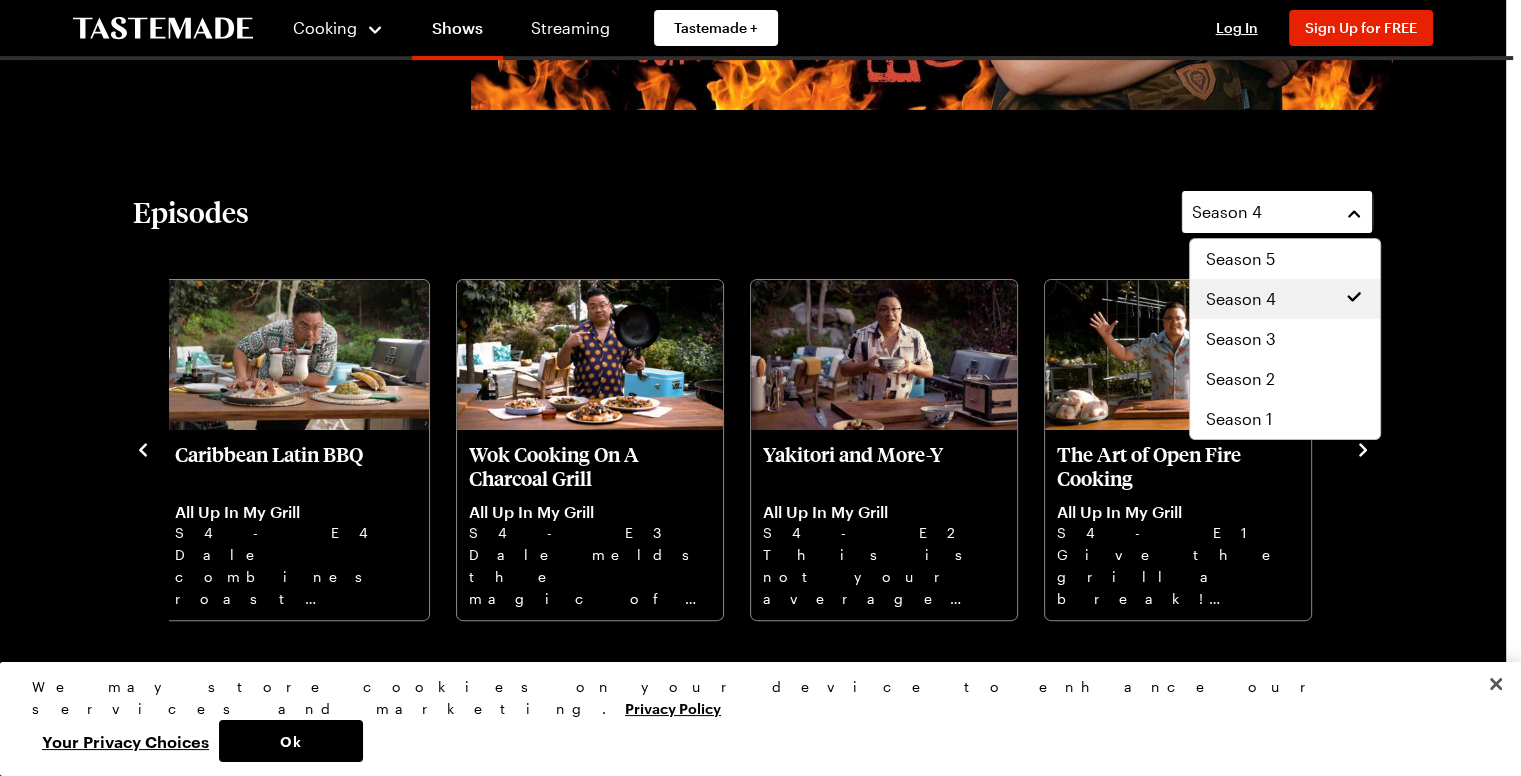 click on "Season 4" at bounding box center [1262, 212] 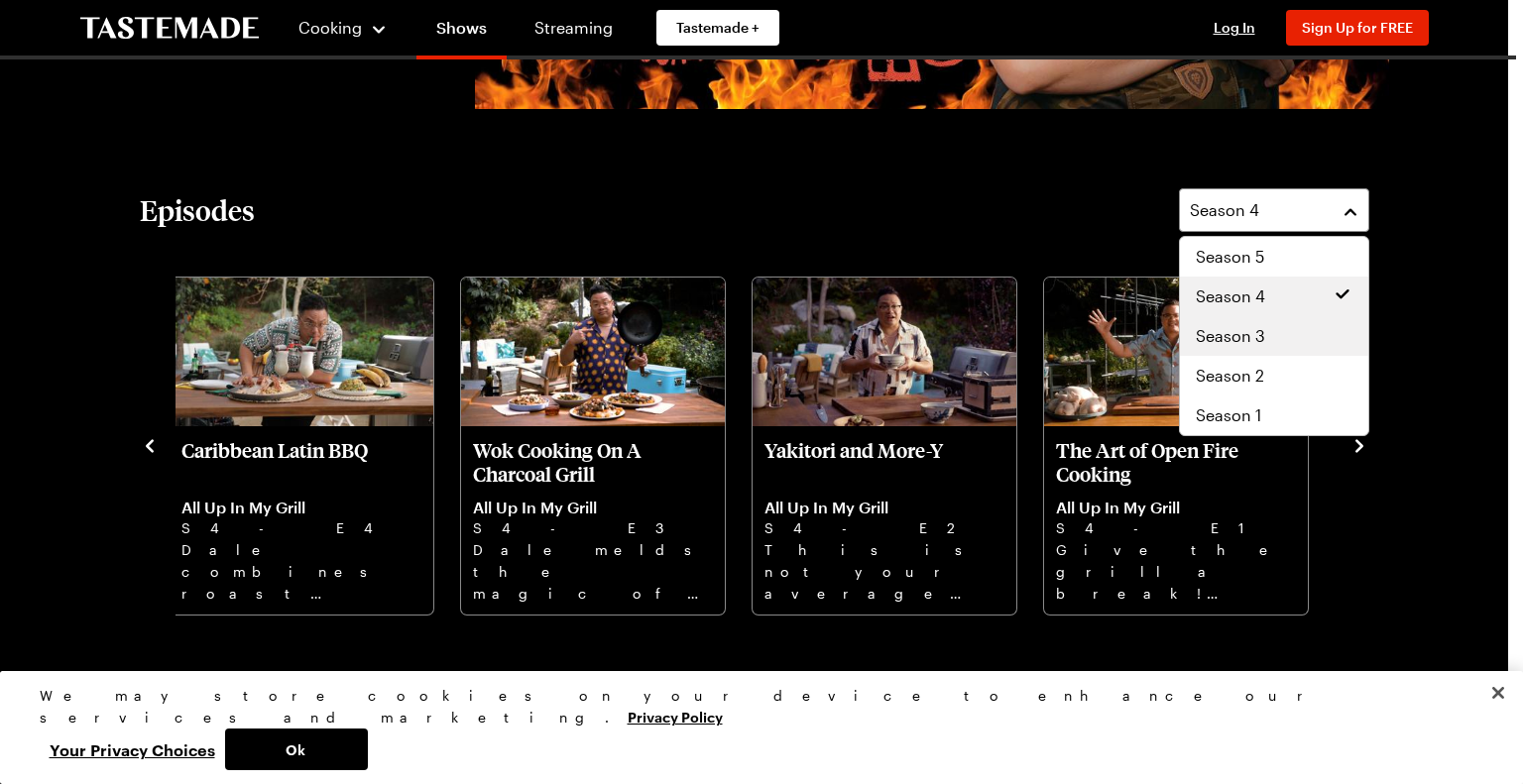 click on "Season 3" at bounding box center (1230, 336) 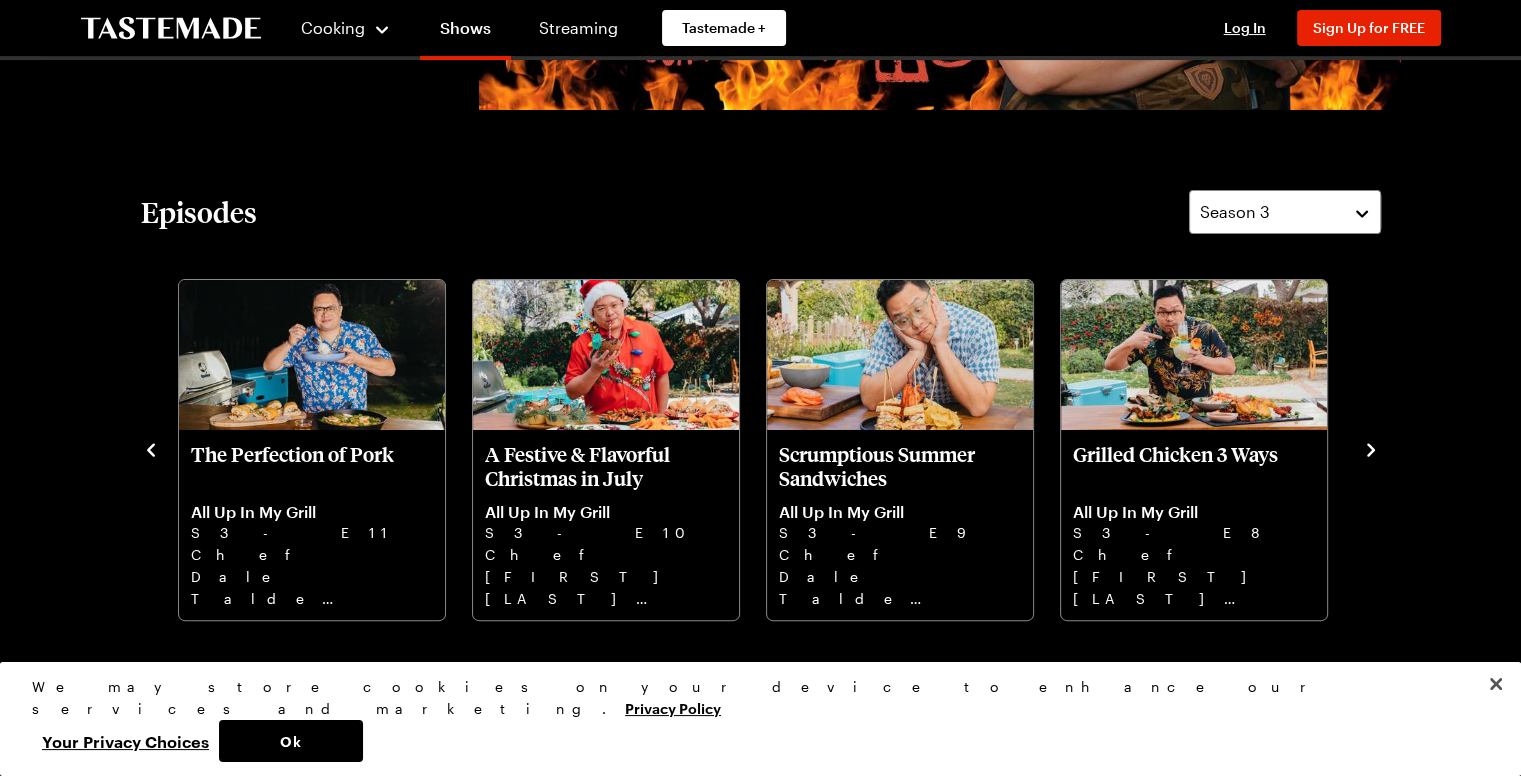 click 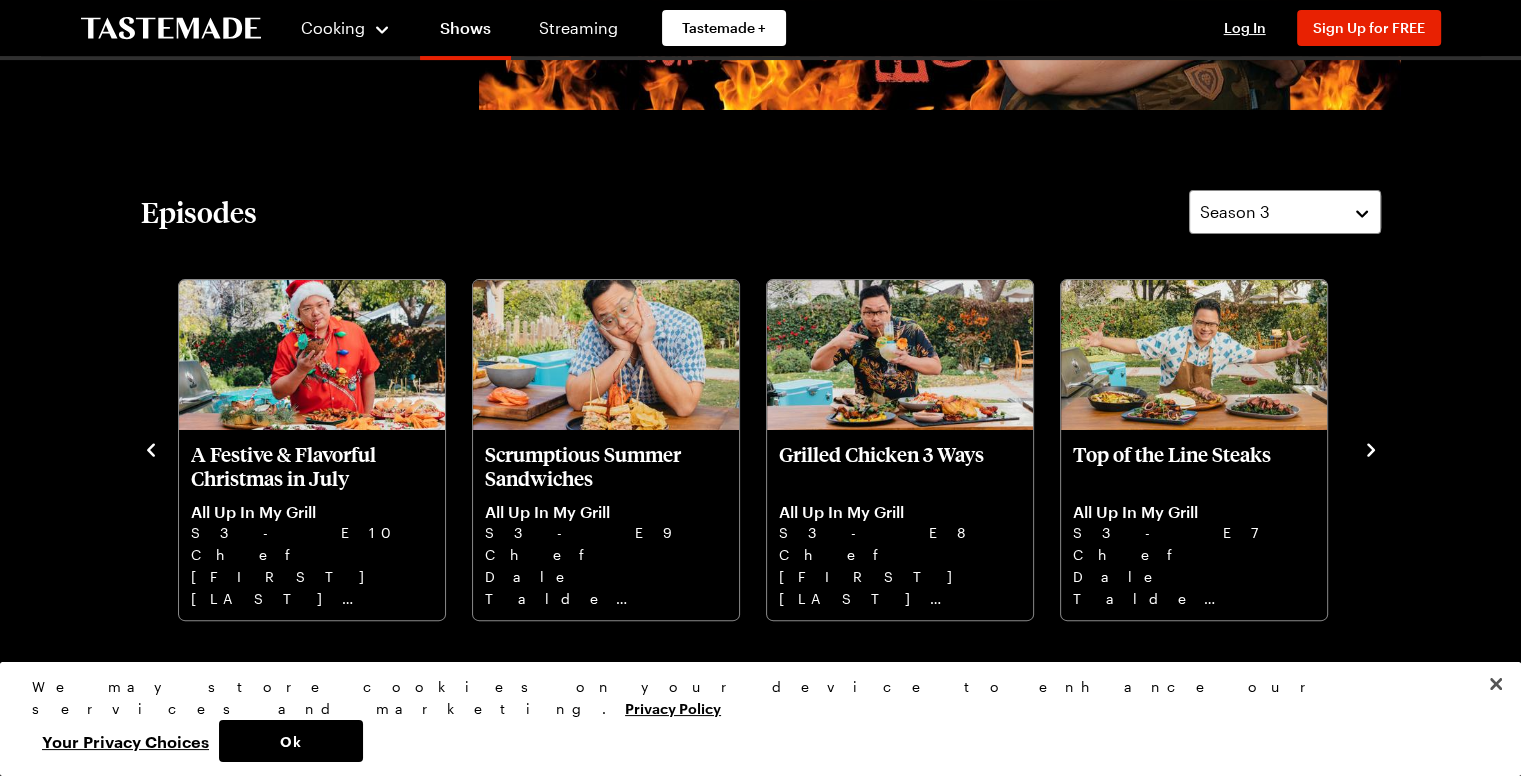 click 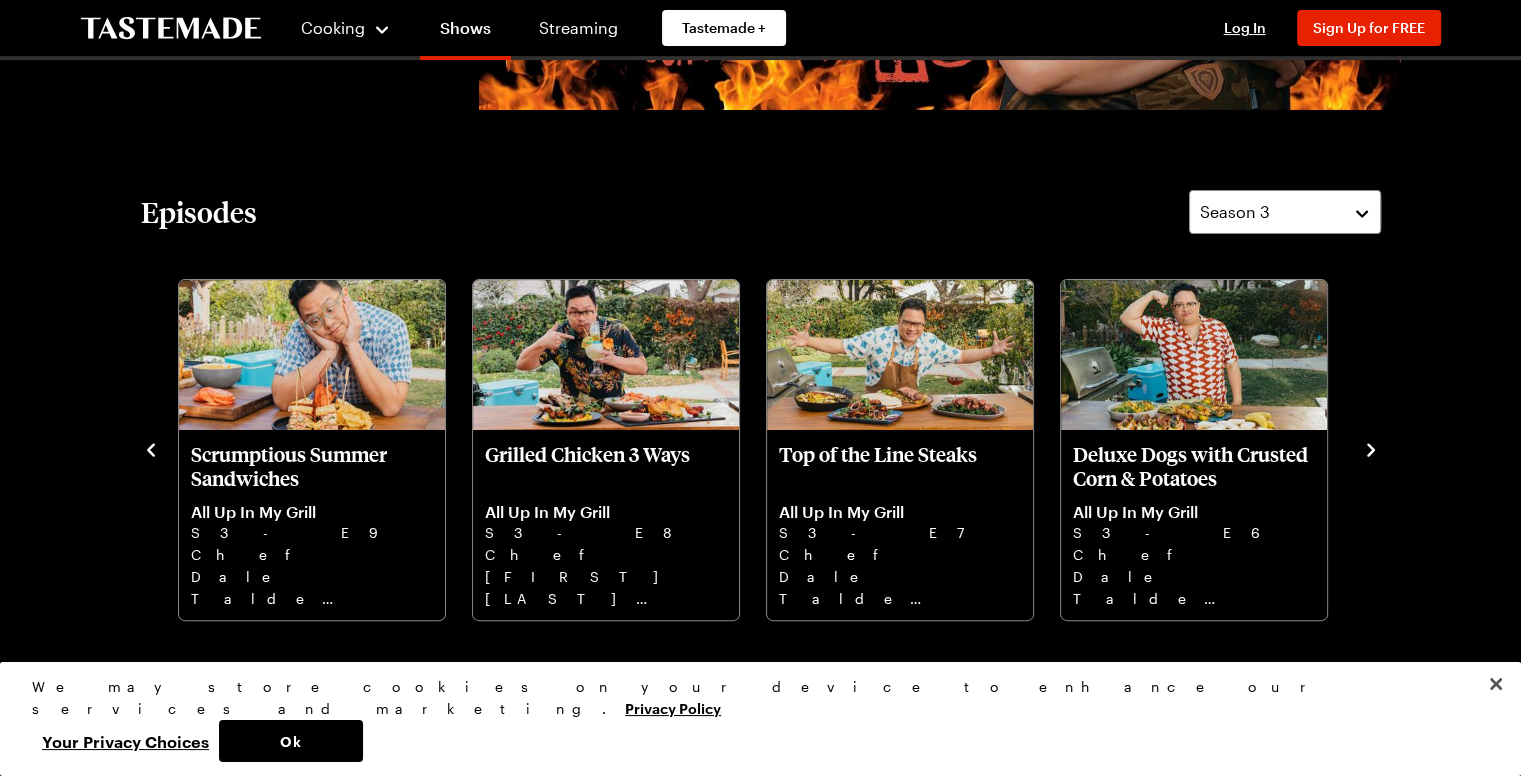 click 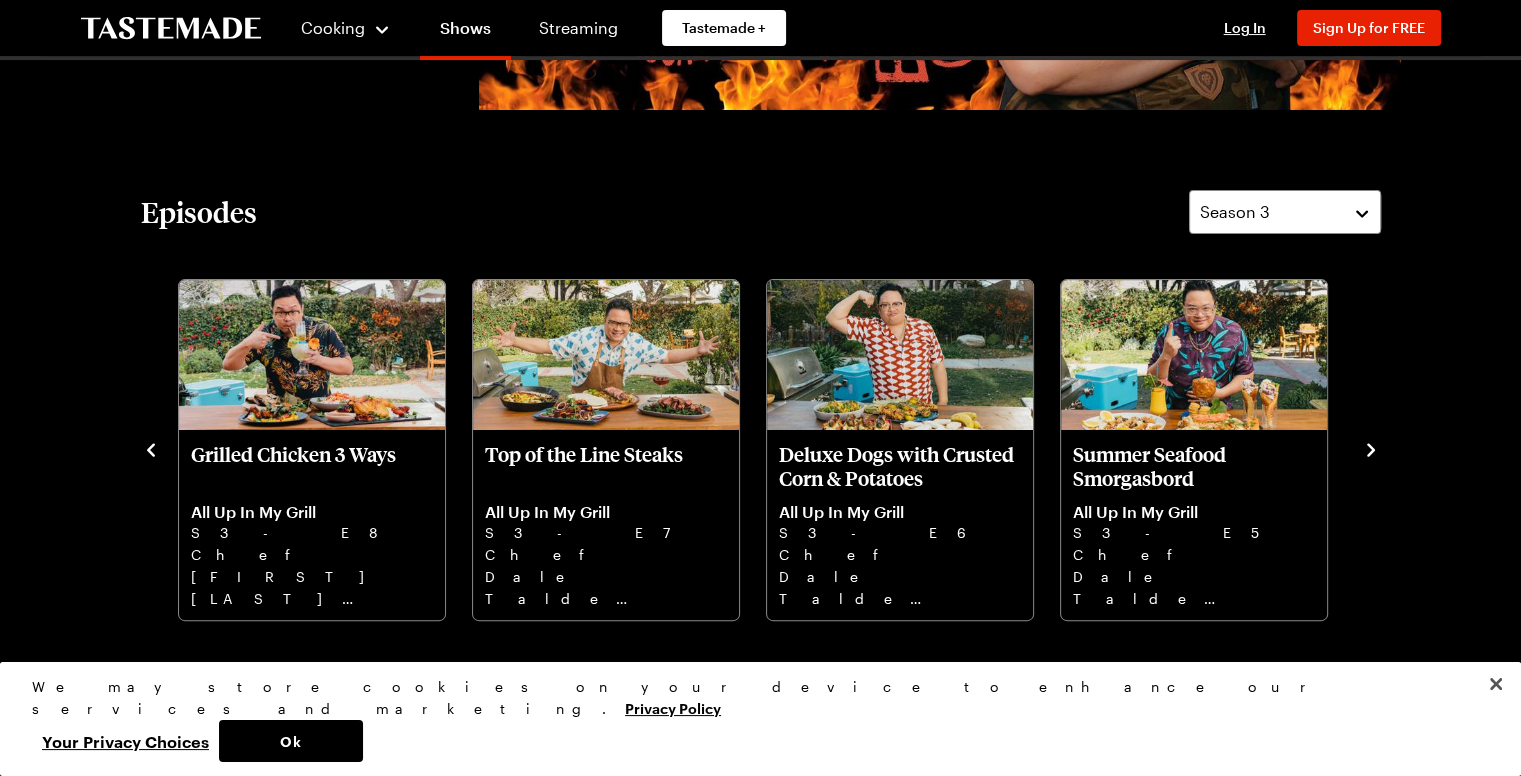 click 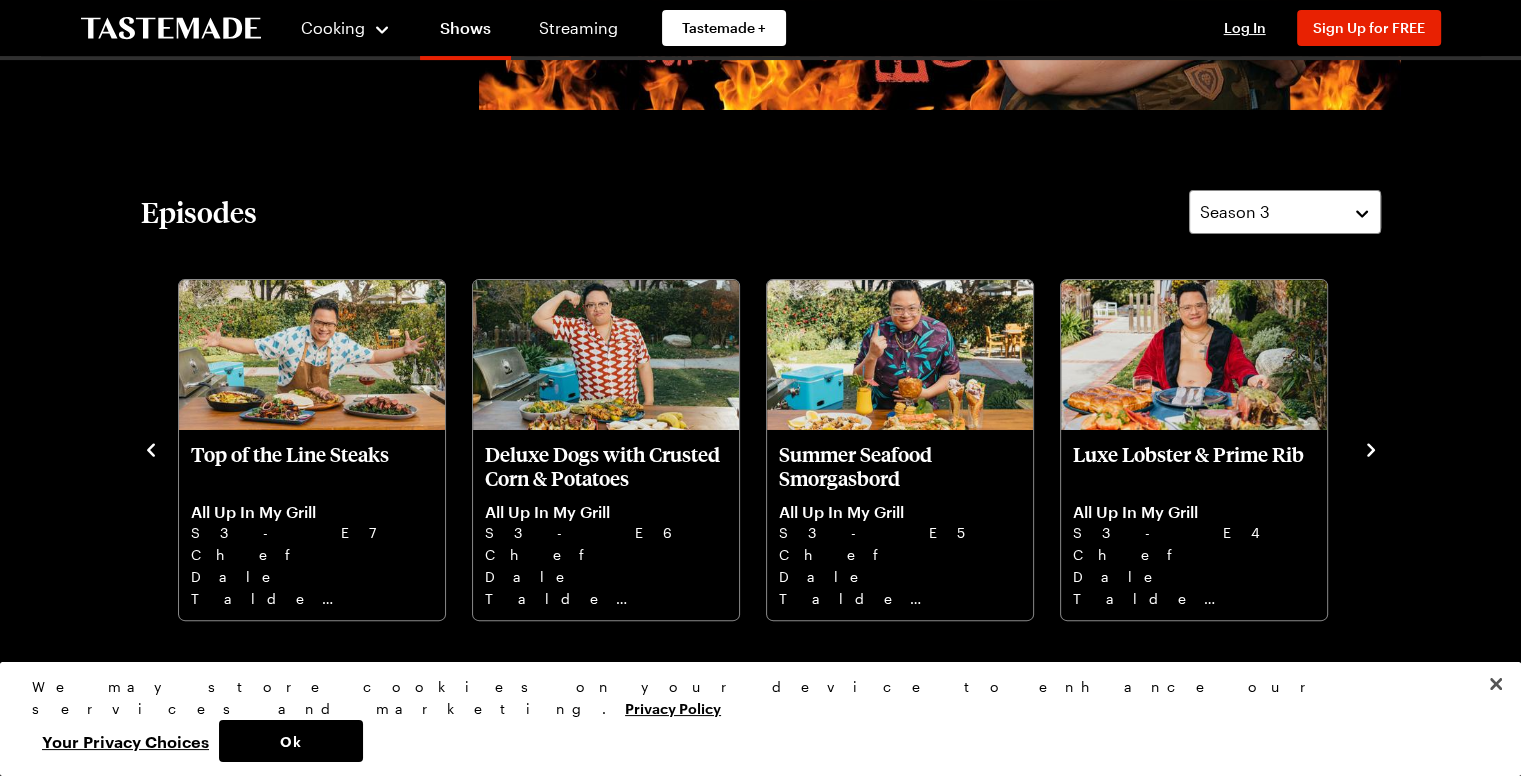 click 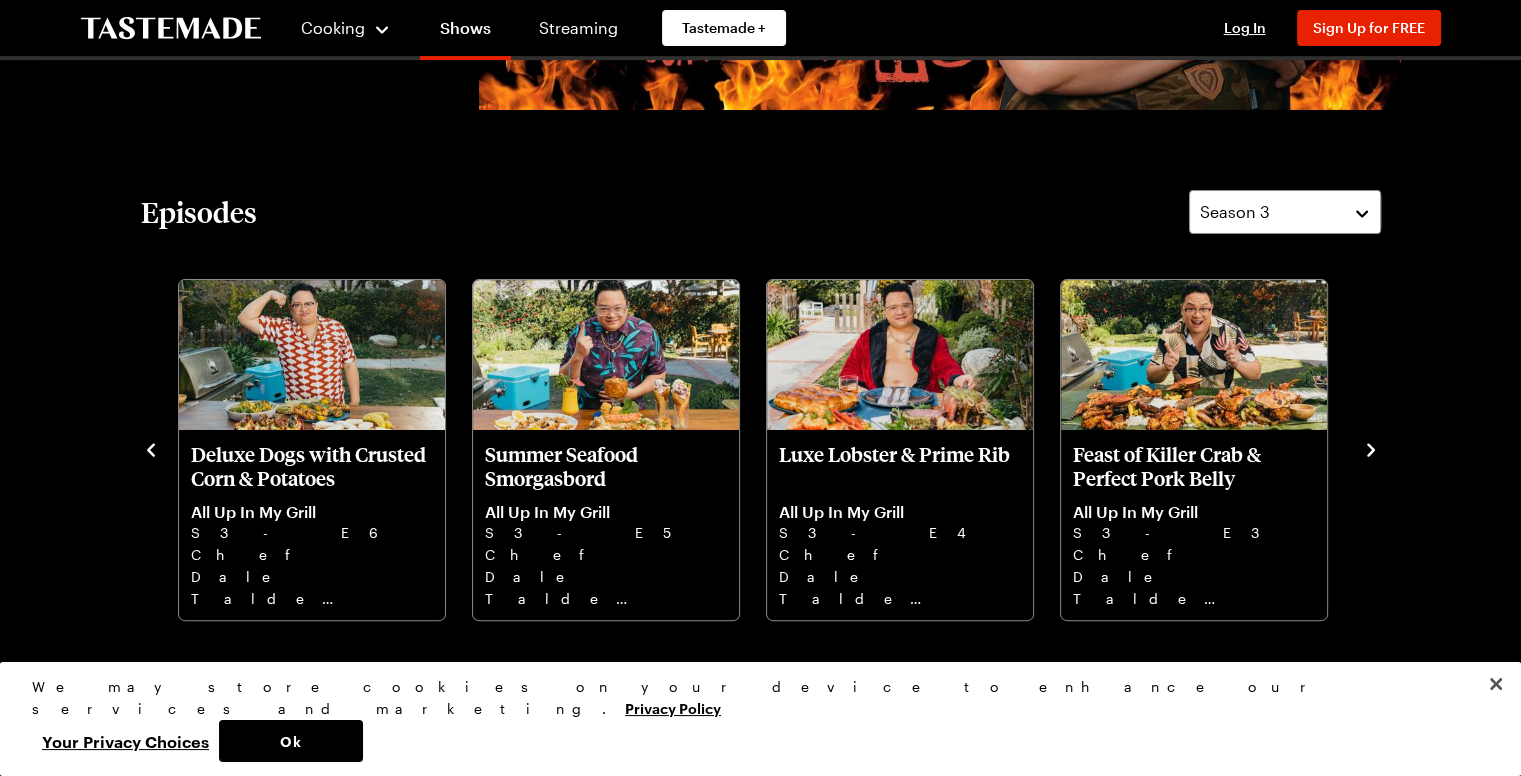 click 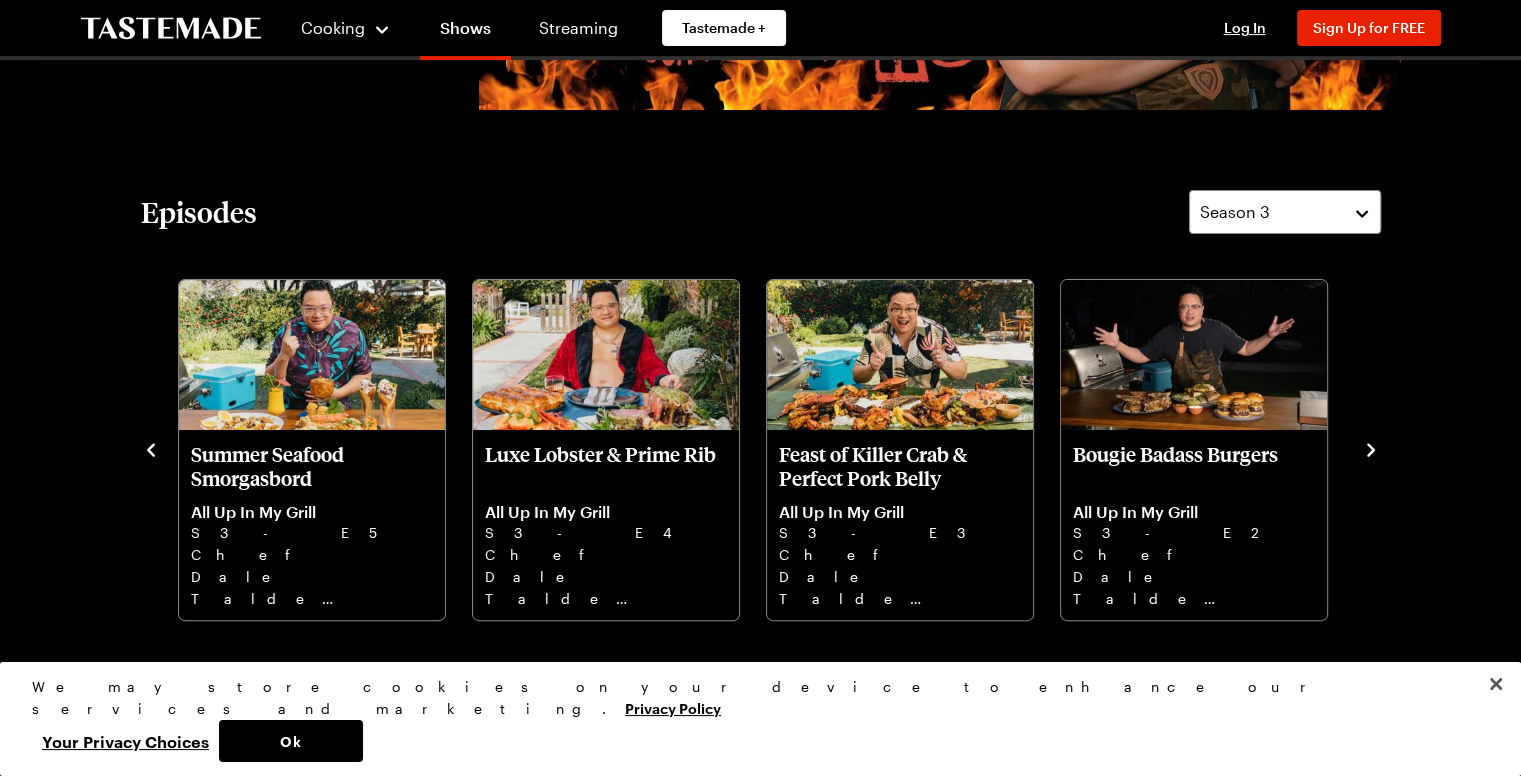 click 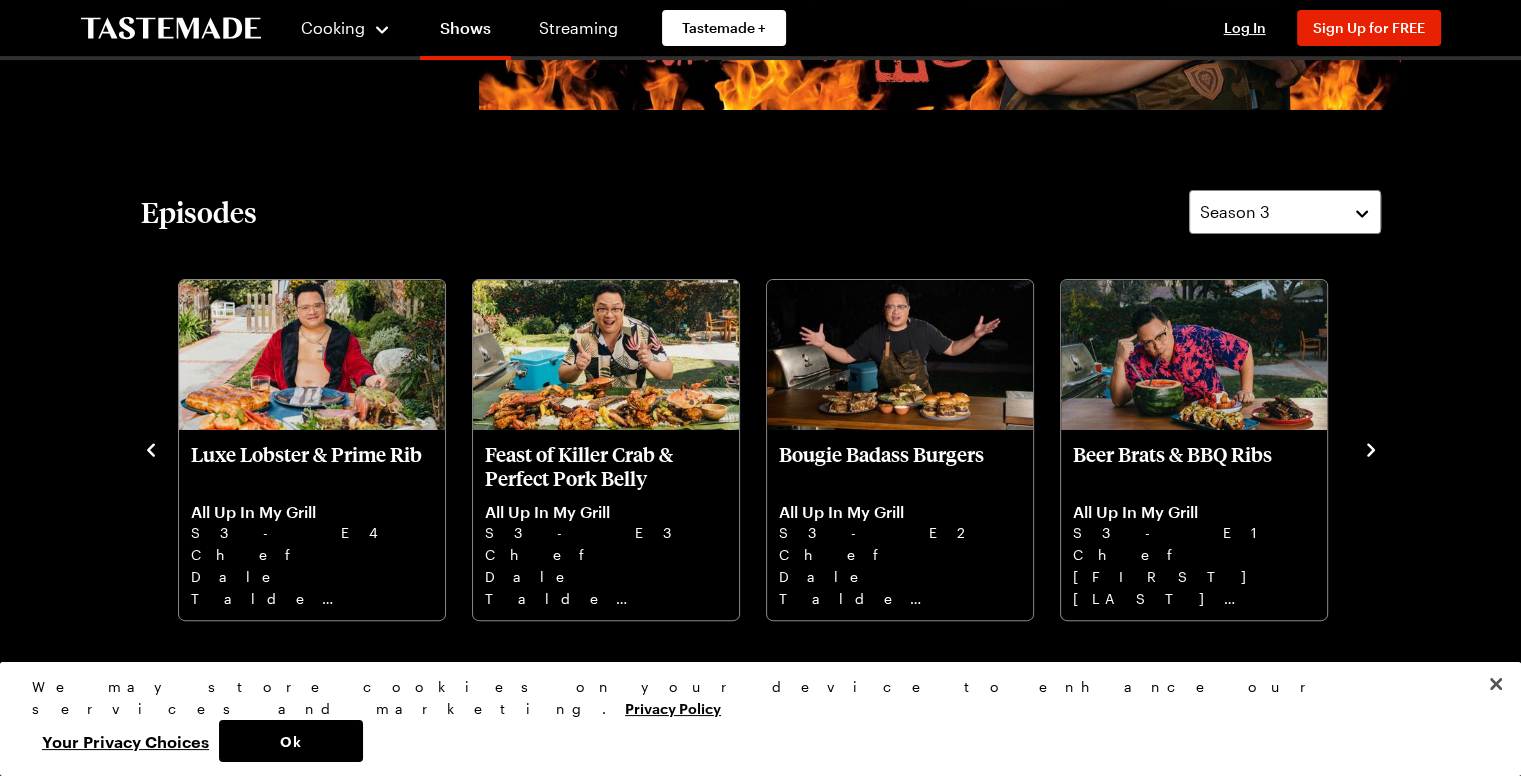 click 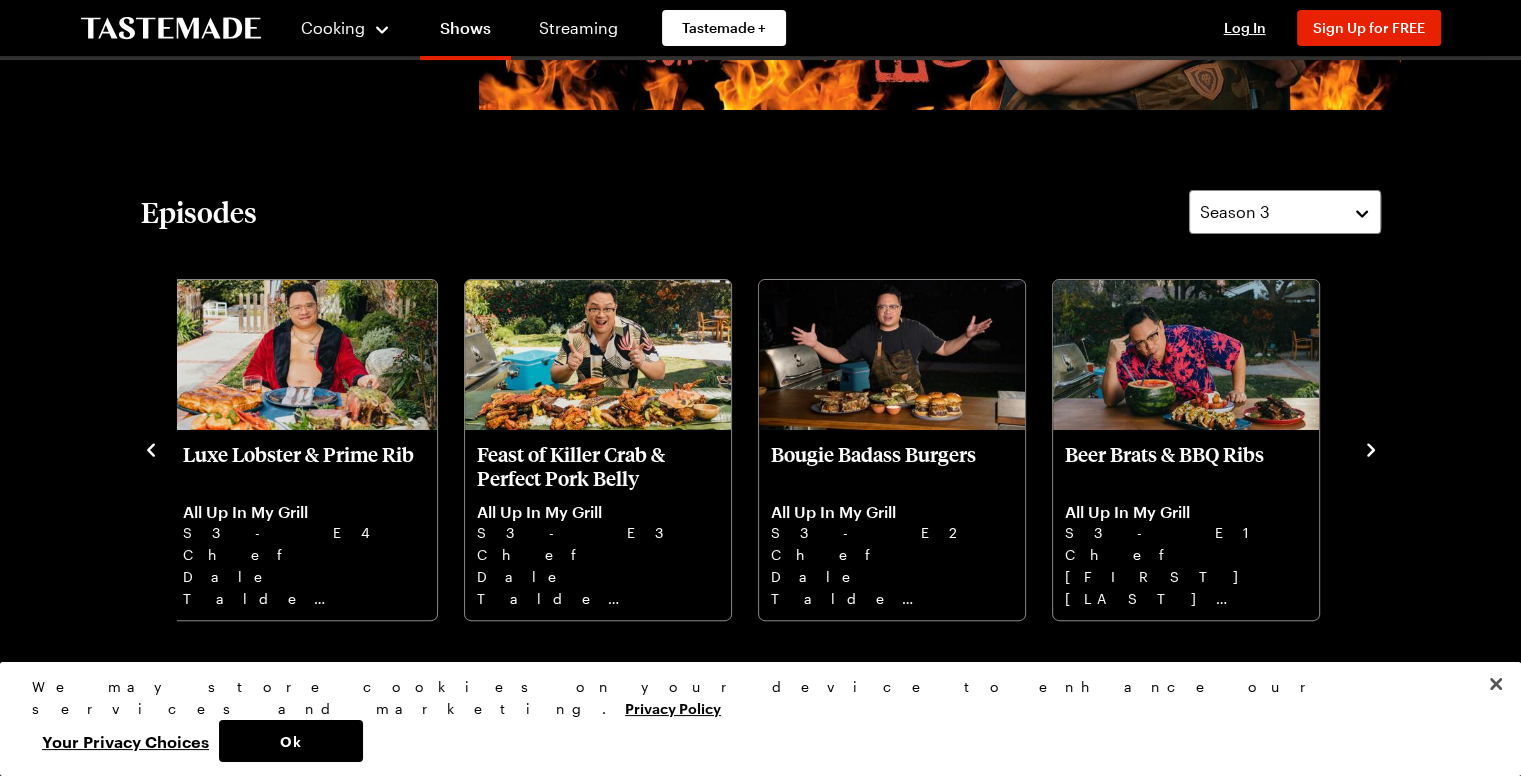click 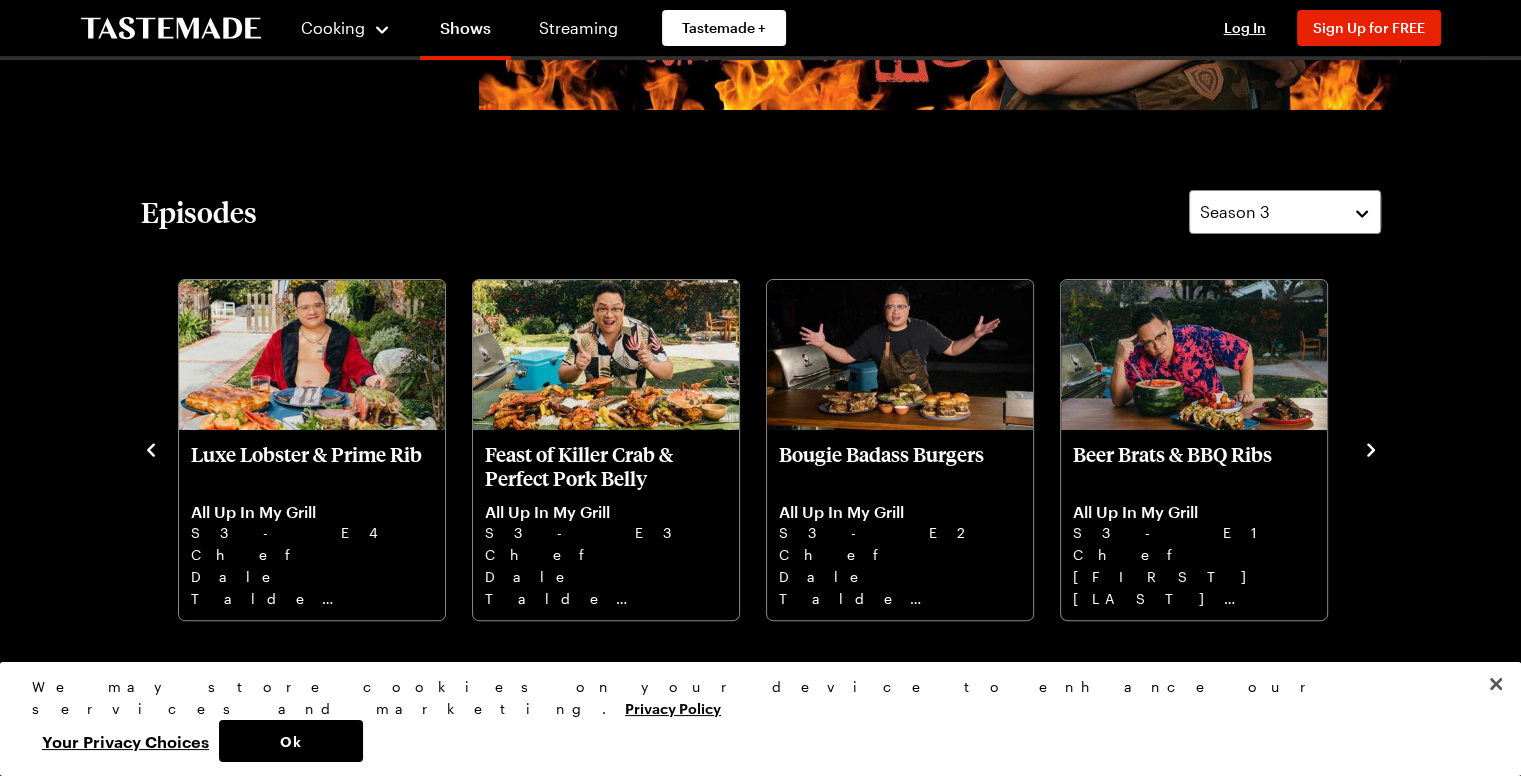 click 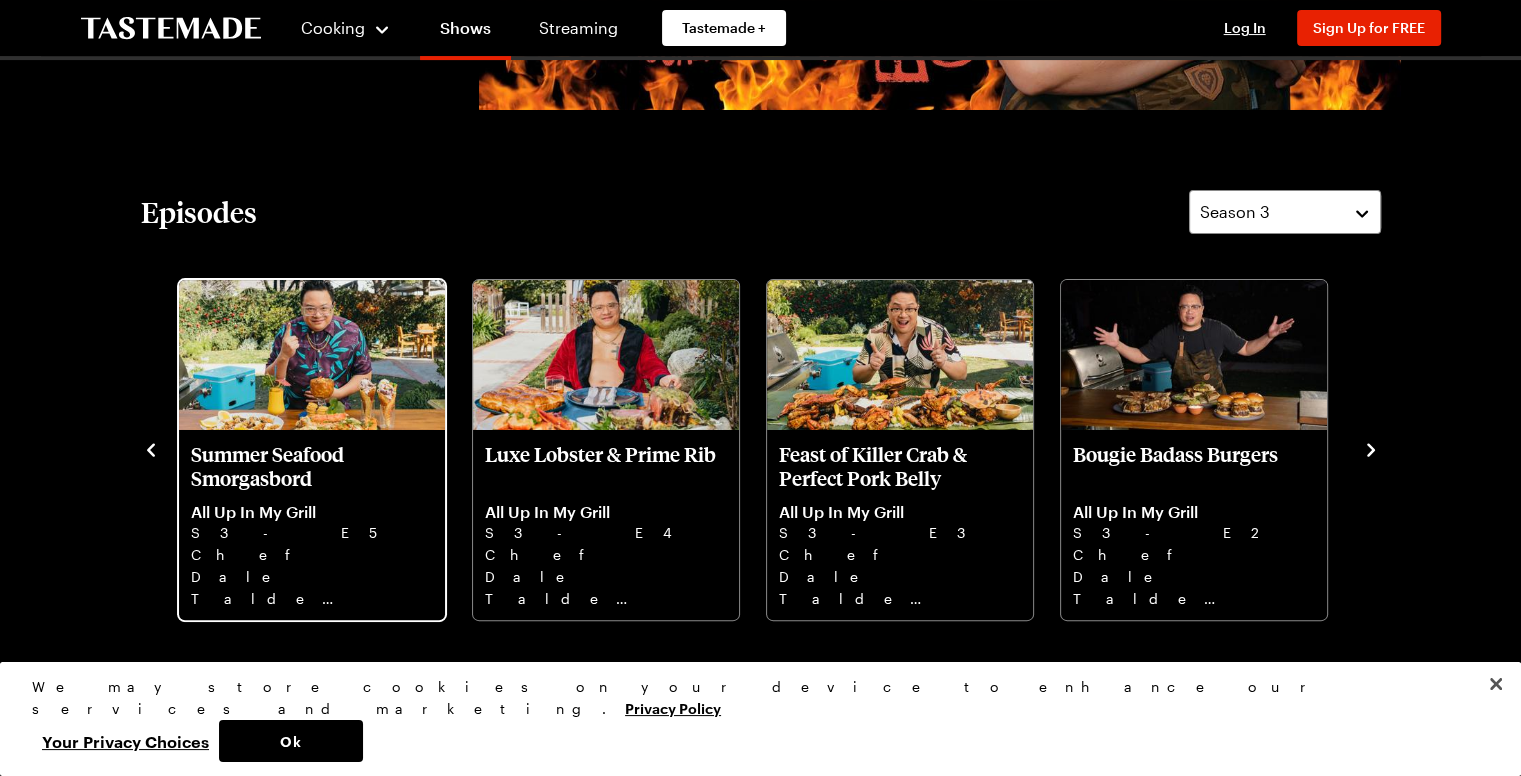 click at bounding box center (312, 355) 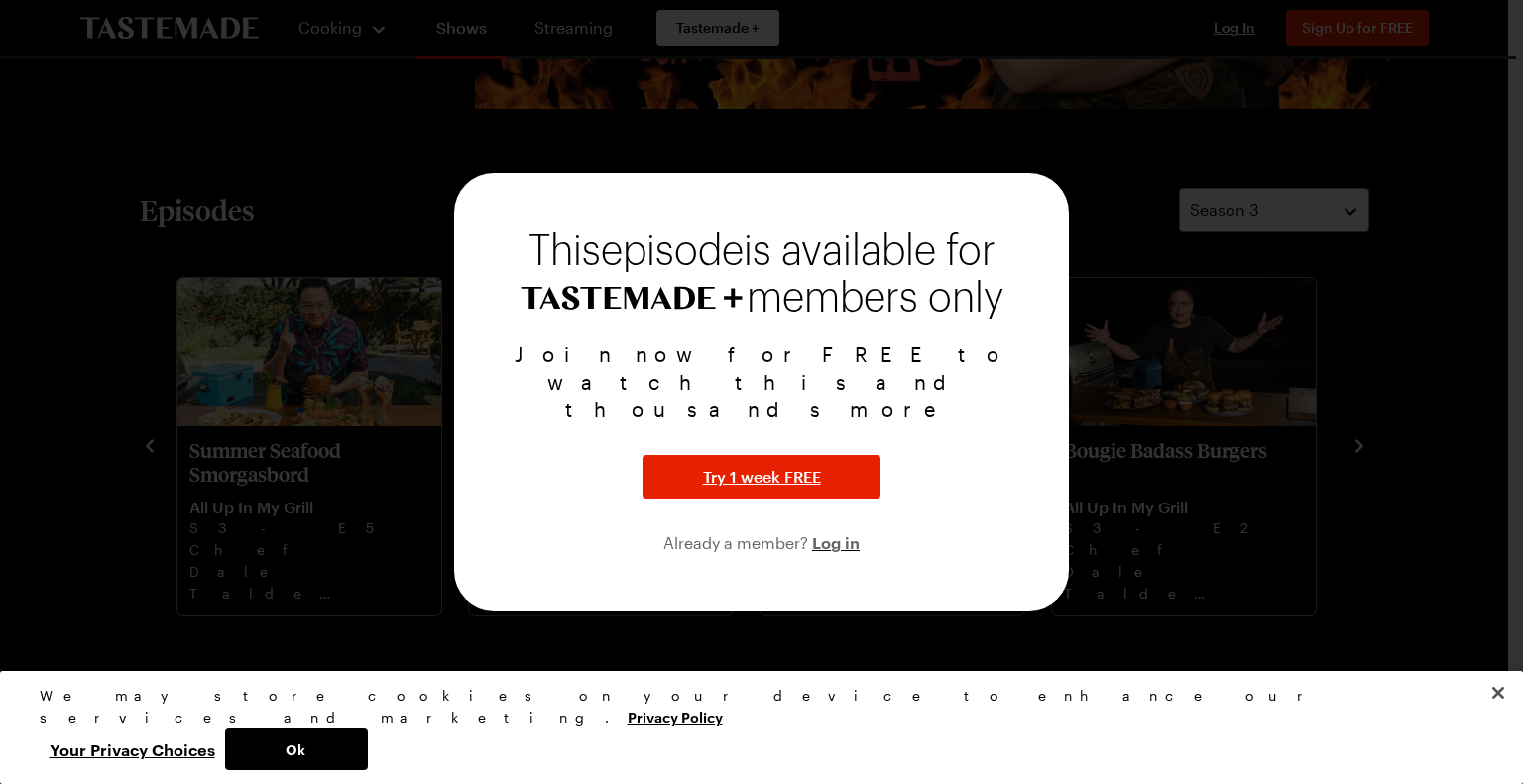 click at bounding box center (762, 392) 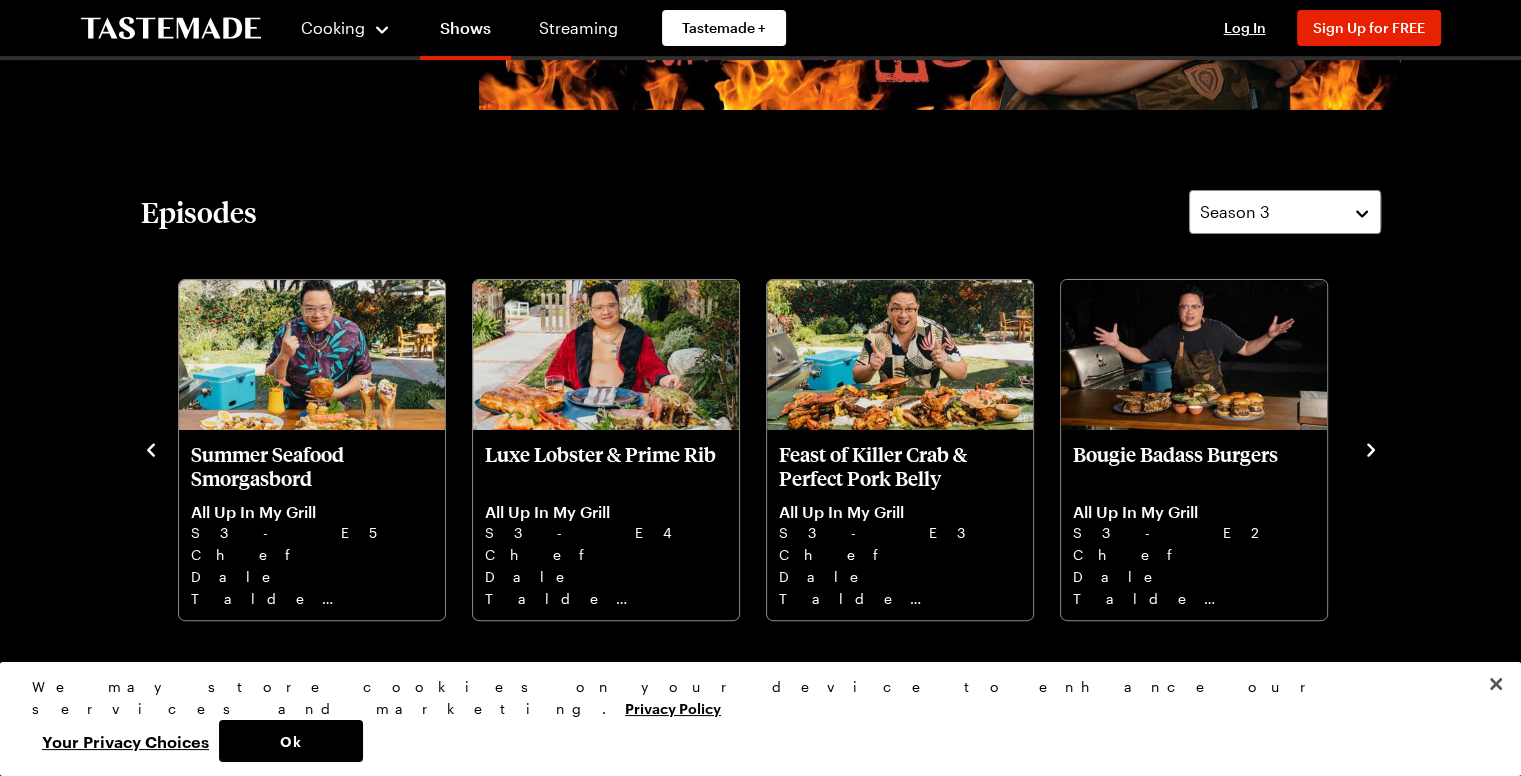 click 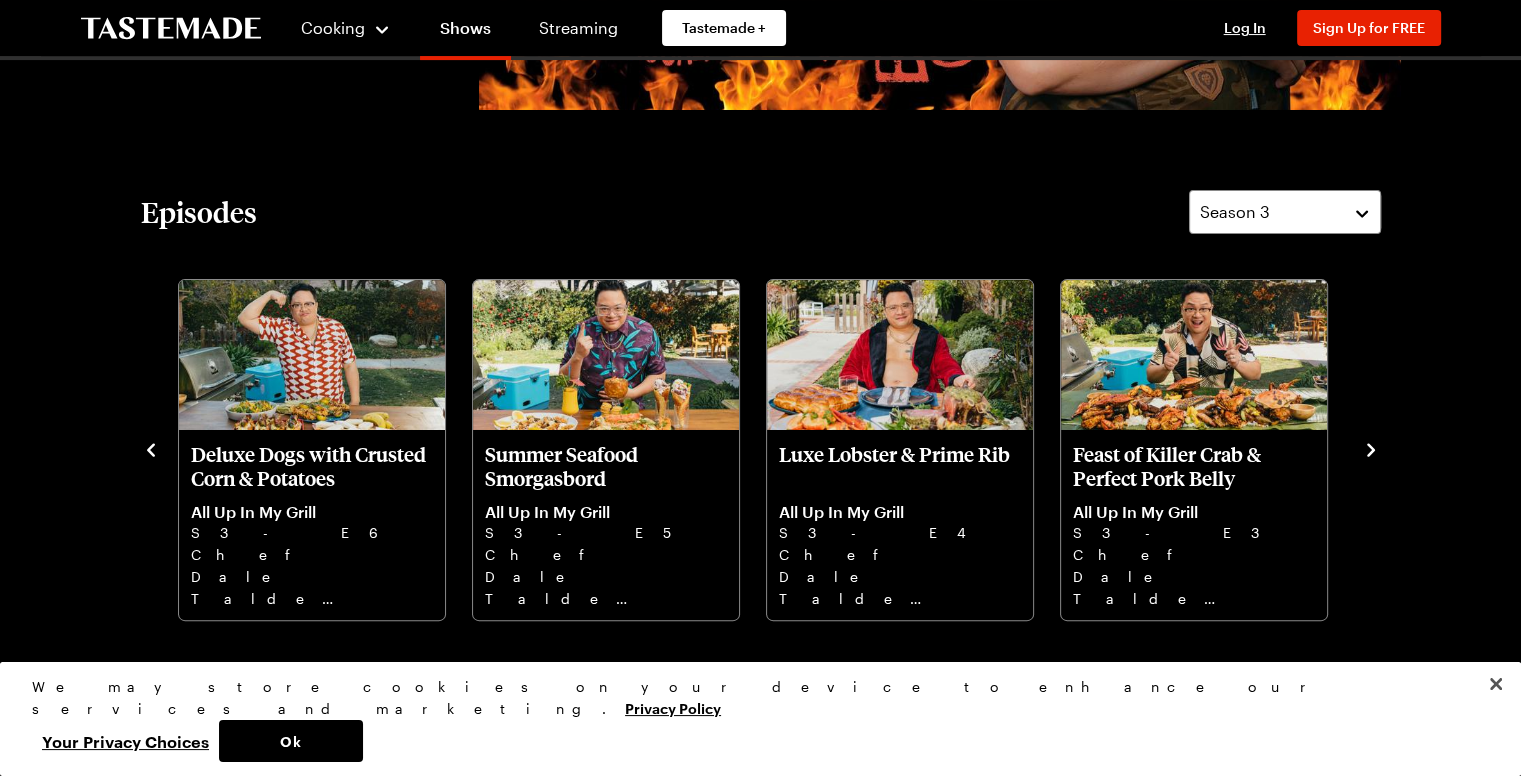 click 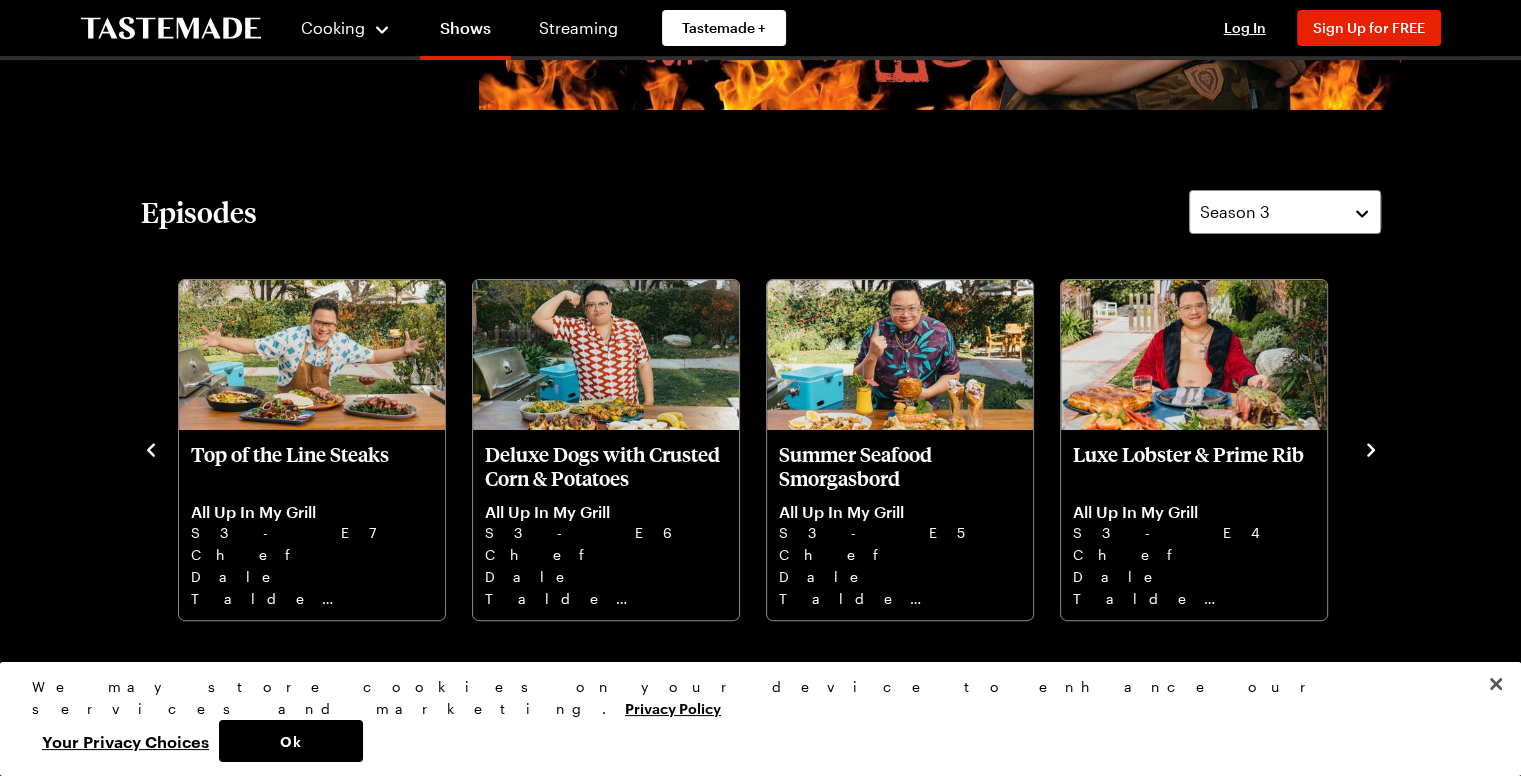 click 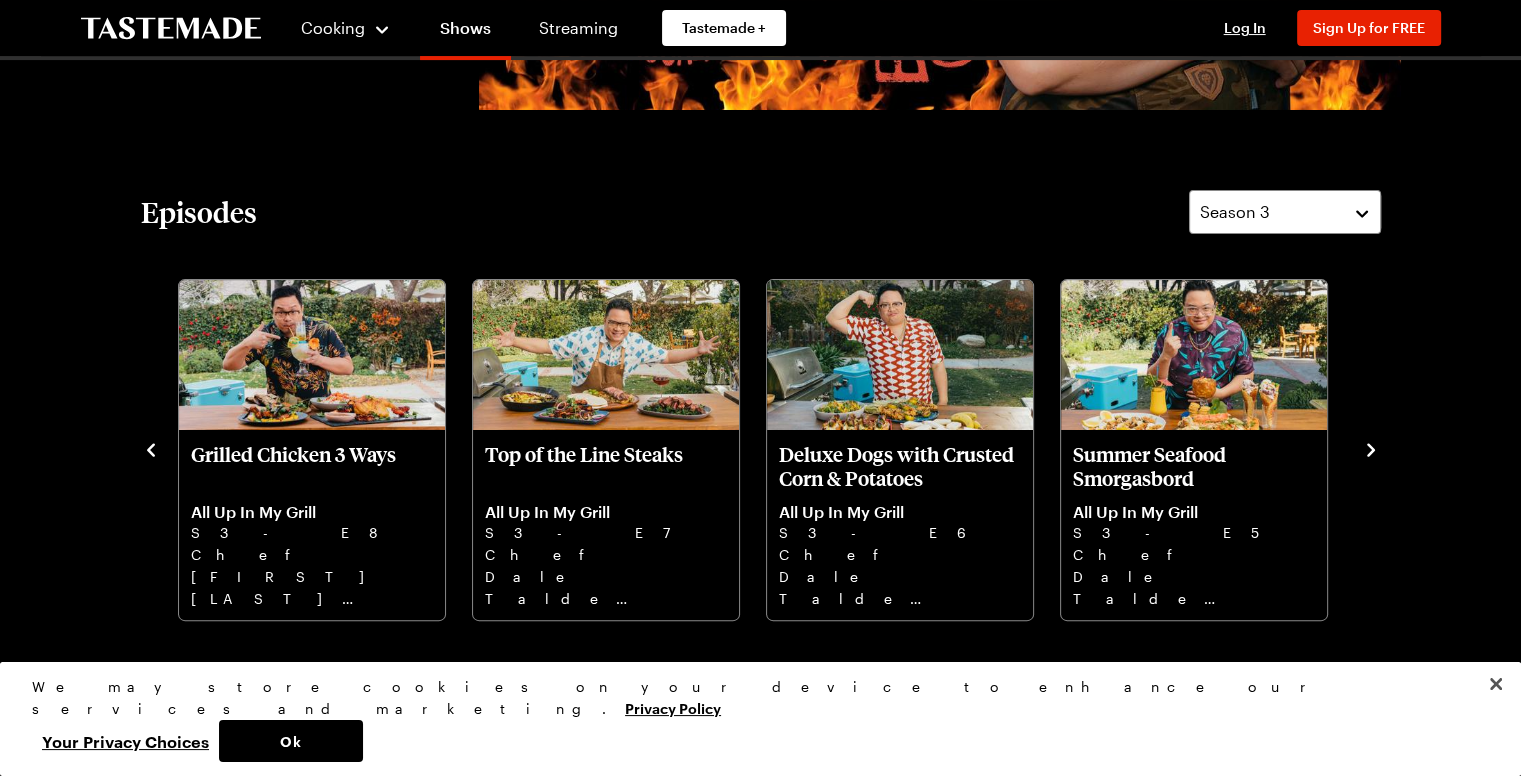 click 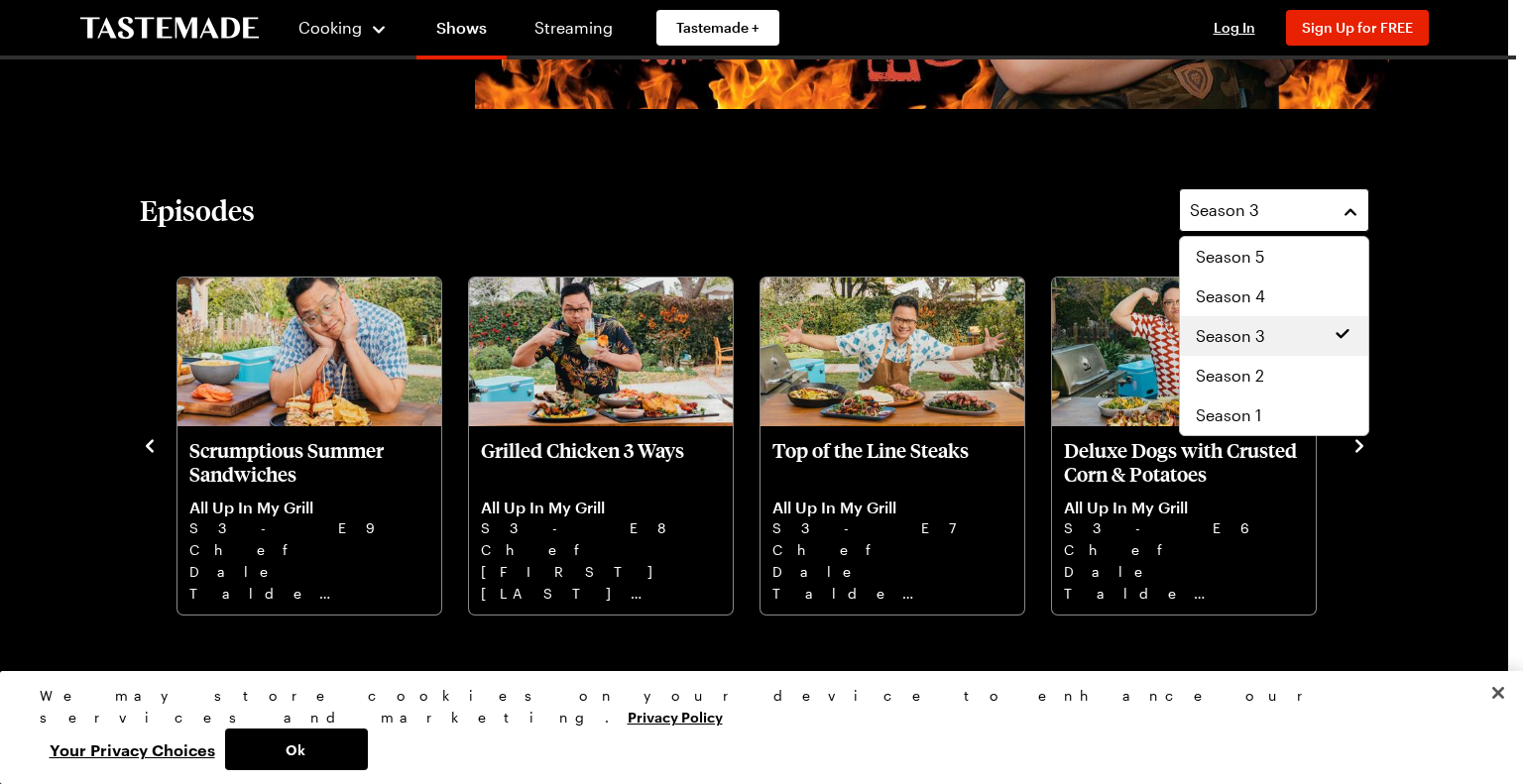 click on "Season 3" at bounding box center (1259, 210) 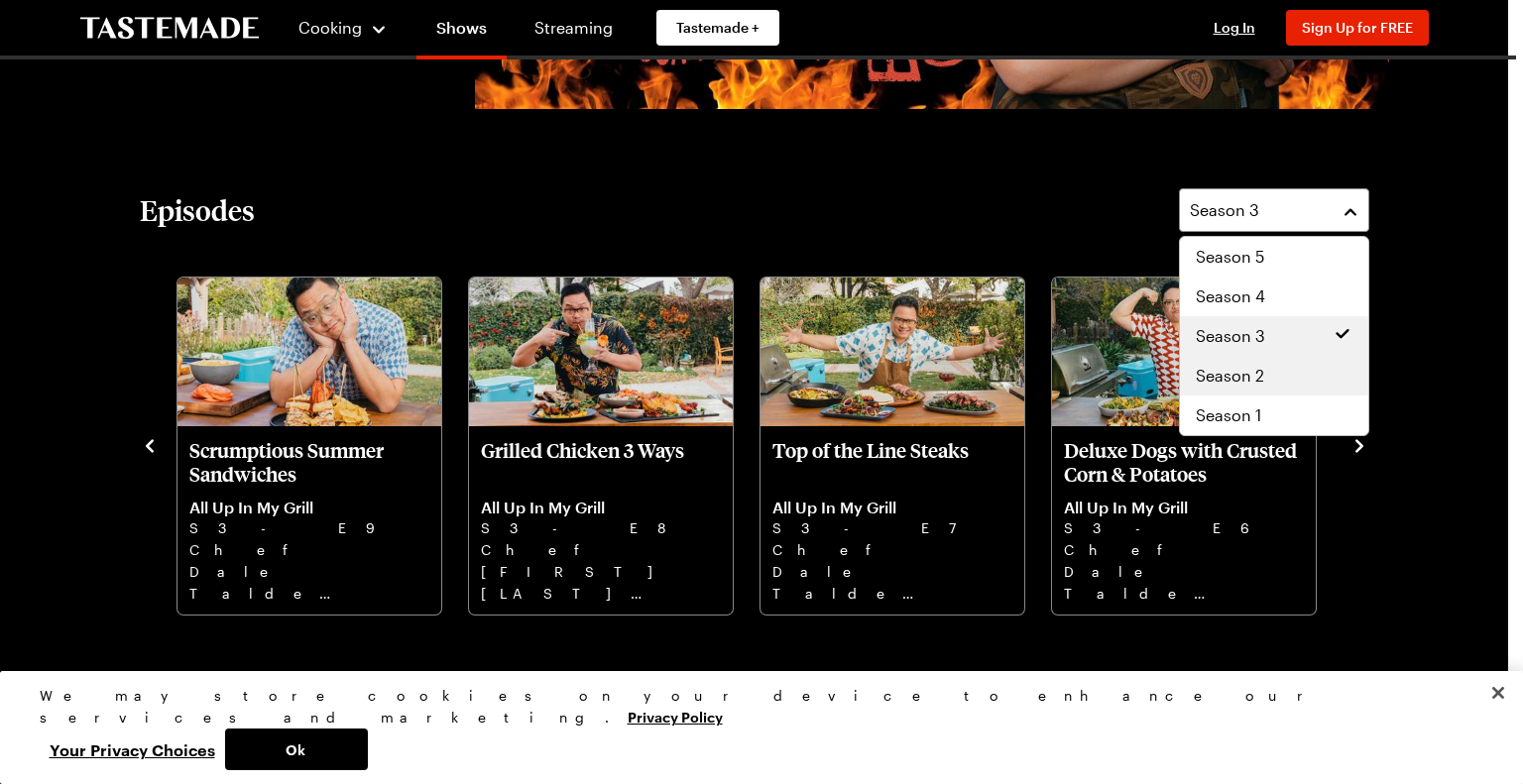 click on "Season 2" at bounding box center (1230, 376) 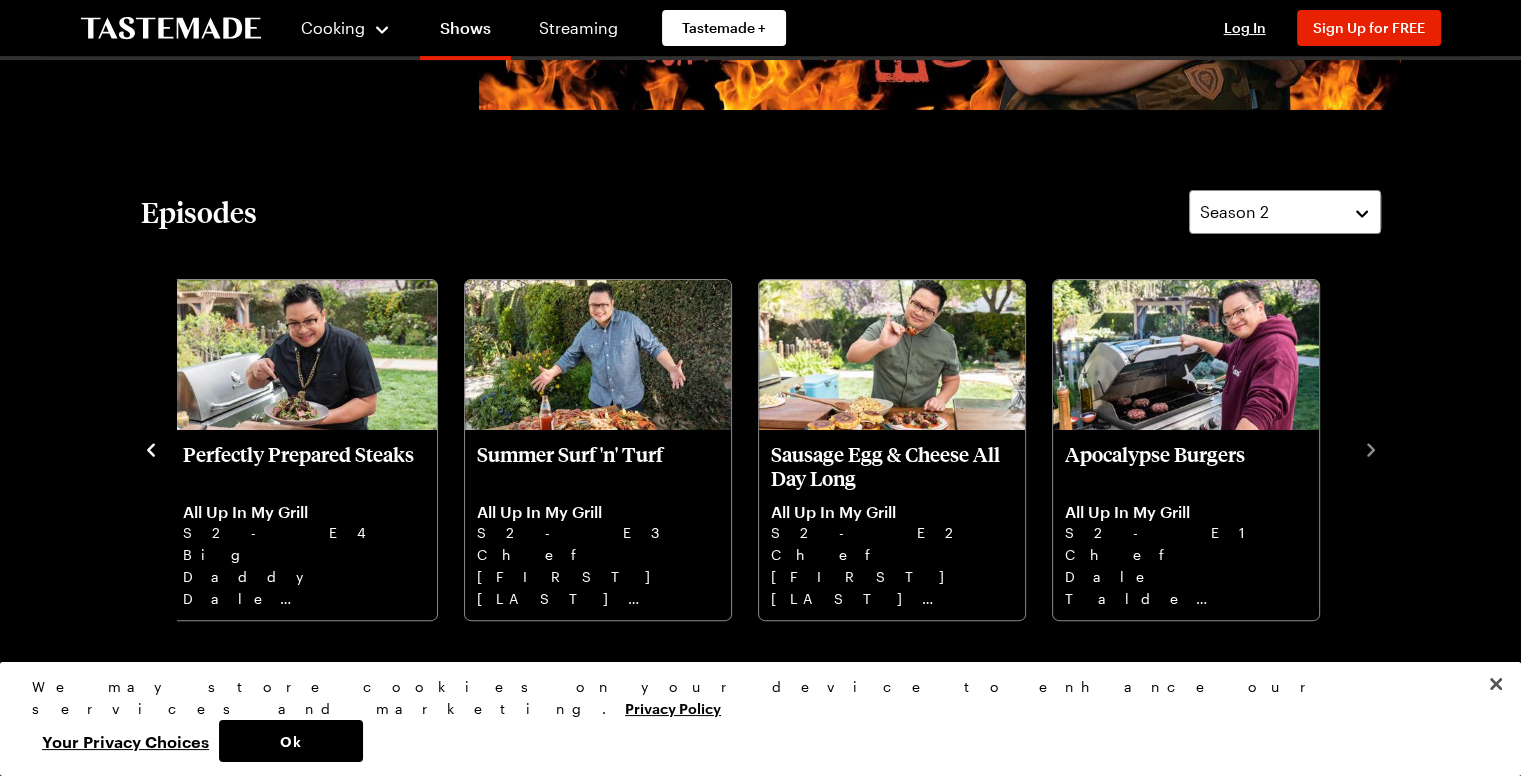 click on "Episodes Season 2 Sunday Vietnamese Brisket with Noodles All Up In My Grill S2 - E8 Chef [FIRST] [LAST] celebrates Sunday with Vietnamese Brisket, Swordfish Summer Rolls, and Frosty Soju Floats. New Orleans-Style Shrimp & Oysters All Up In My Grill S2 - E7 Chef [FIRST] [LAST] he creates NOLA-inspired Oysters, Shrimp Po’boys, Bananas Foster, and a Fruity Hurricane. Grill These Sandwiches All Up In My Grill S2 - E6 Derrell Smith joins Dale Talde as they grill up a Salmon Reuben, a Meatball Banh Mi, and even a frozen treat. Pizza Party on the Grill All Up In My Grill S2 - E5 Chef [FIRST] [LAST] grills up pizzas including a Detroit Style Pie, a Cheddar Naan Pie, and a French Bread Pizza. Perfectly Prepared Steaks All Up In My Grill S2 - E4 Big Daddy Dale Talde shows you how to marinate, prep, & grill up the biggest and best steaks out there. Summer Surf 'n' Turf All Up In My Grill S2 - E3 Chef [FIRST] [LAST] makes a Spanish-style surf ‘n’ turf with Pork & Clams, Lobster Fideos, and Tomato Tuna Bread. All Up In My Grill" at bounding box center (761, 406) 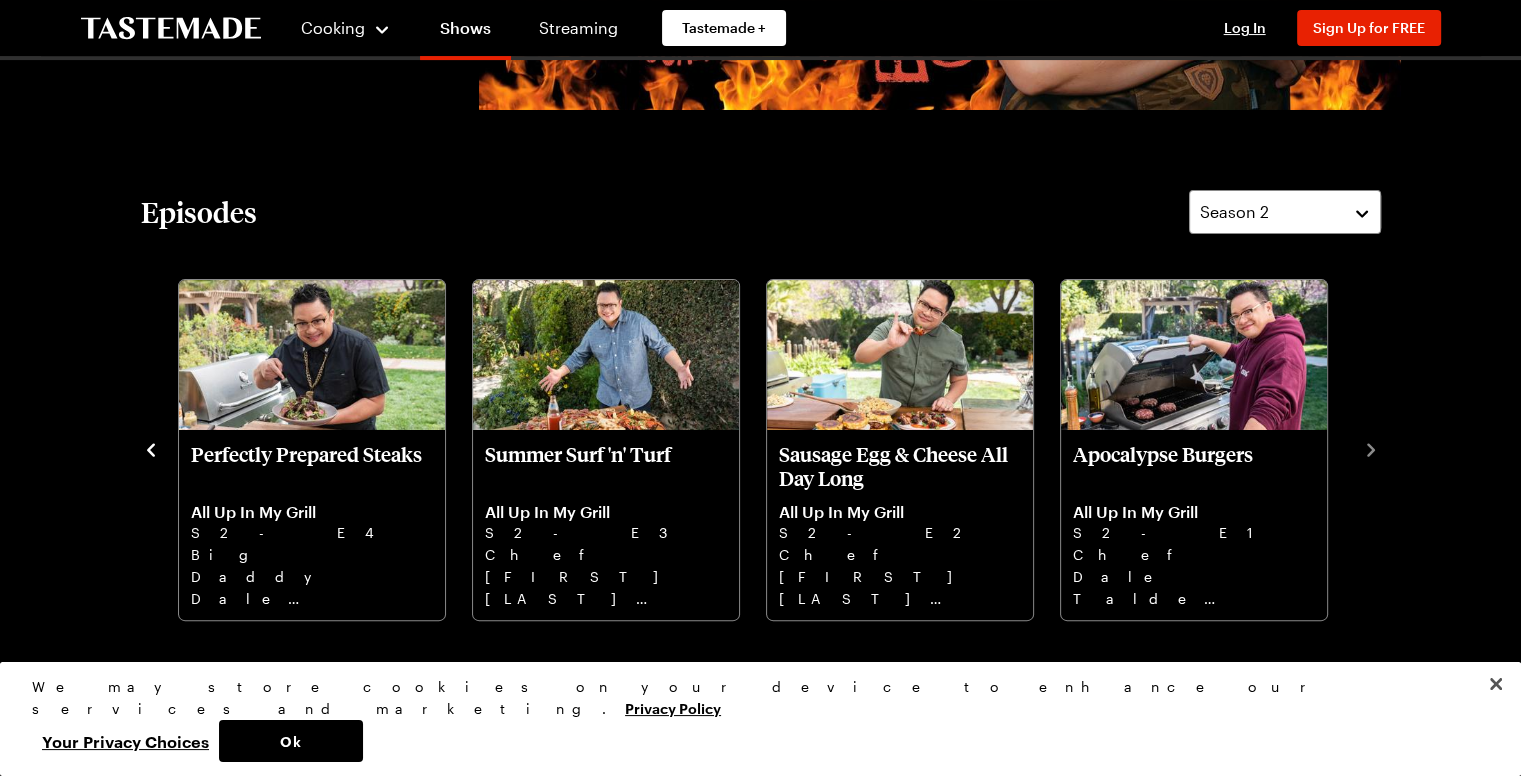 click 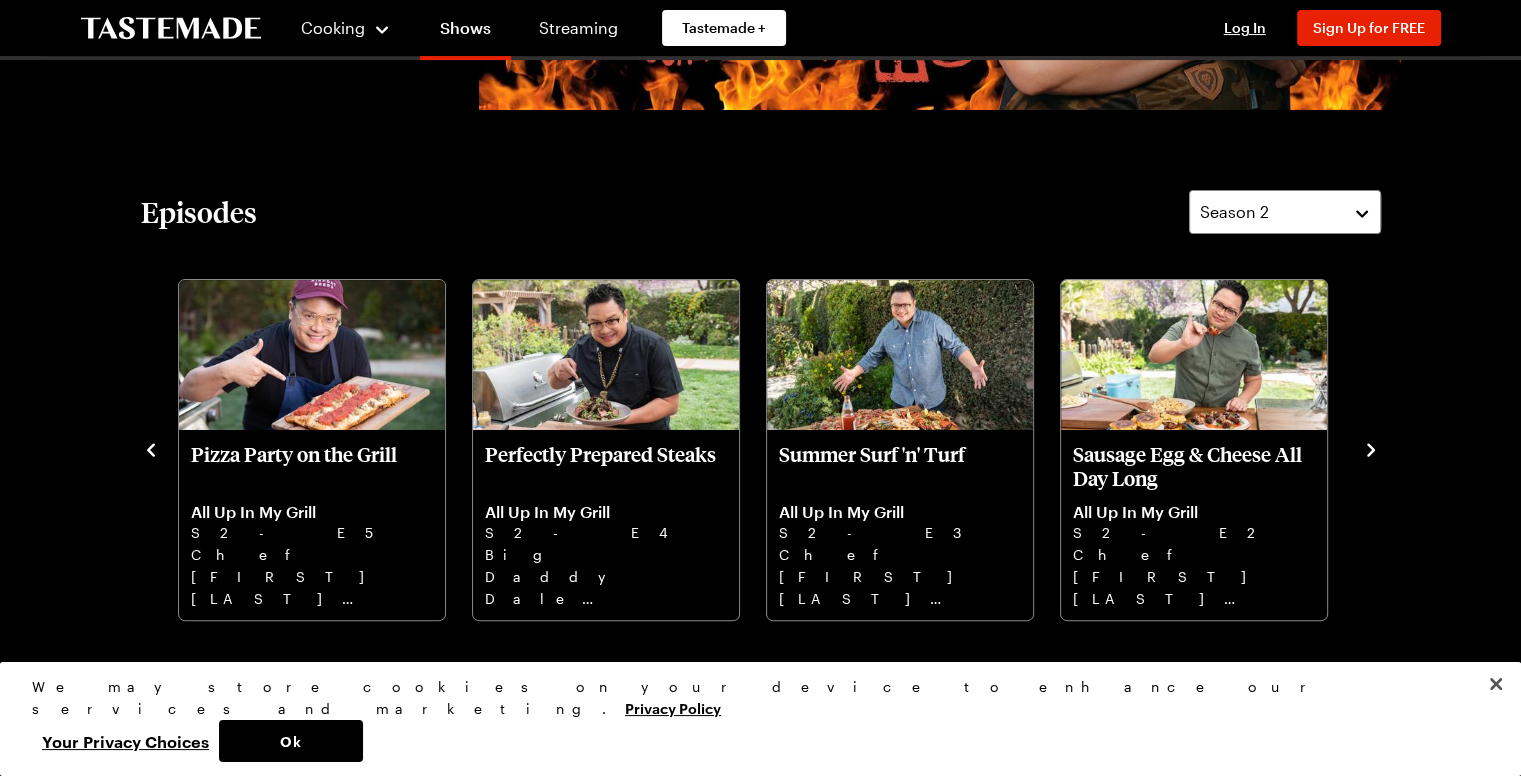 click 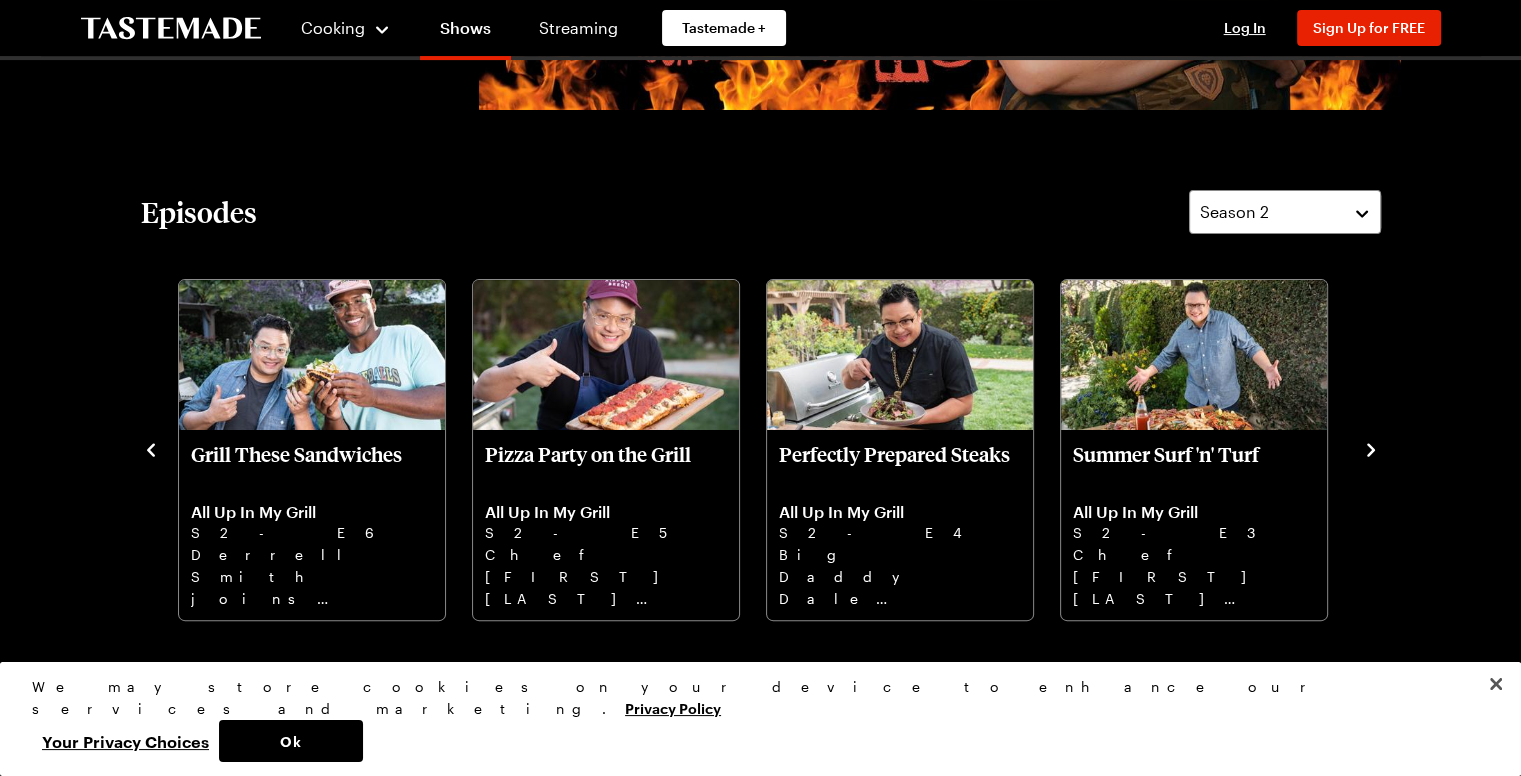 click 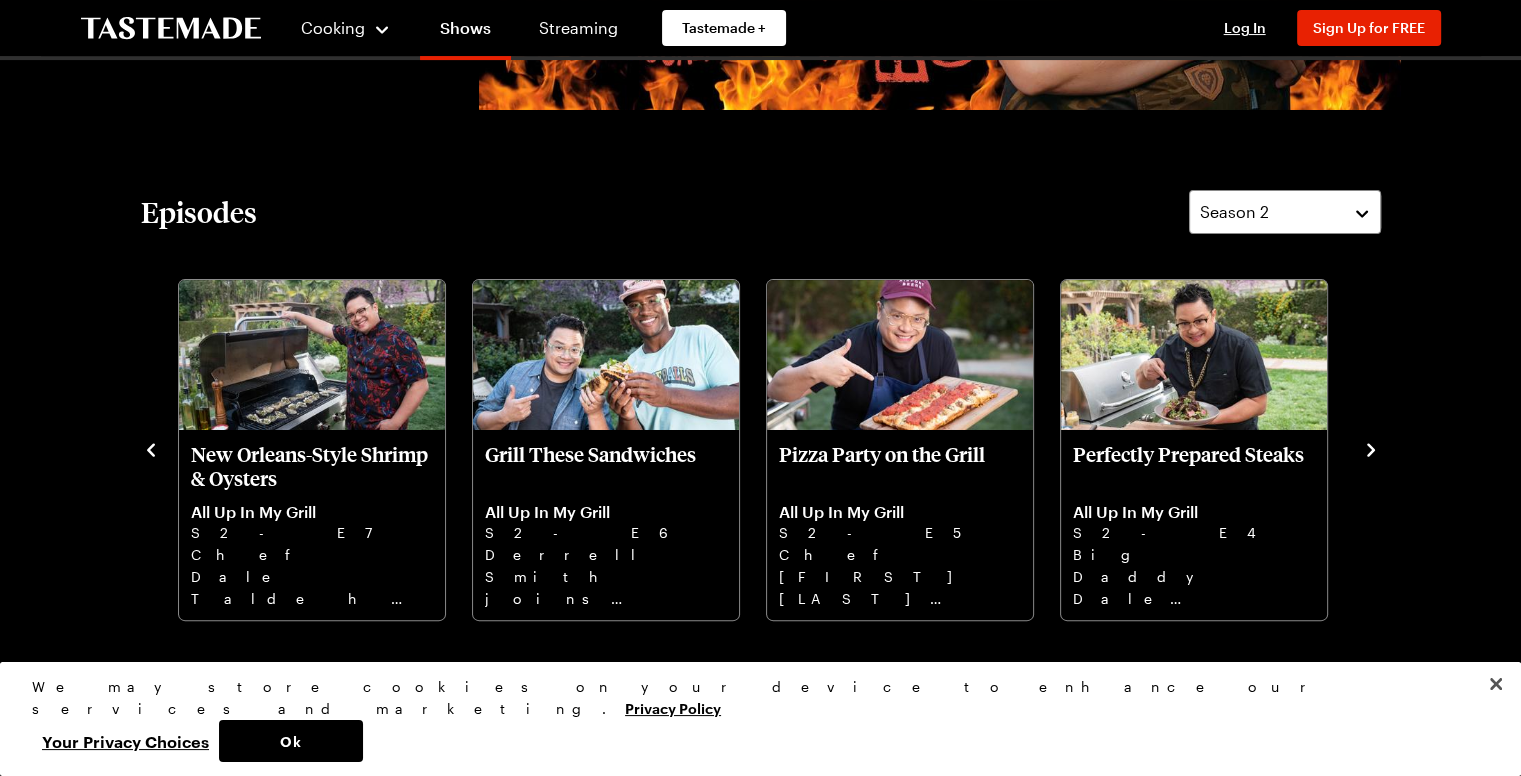 click 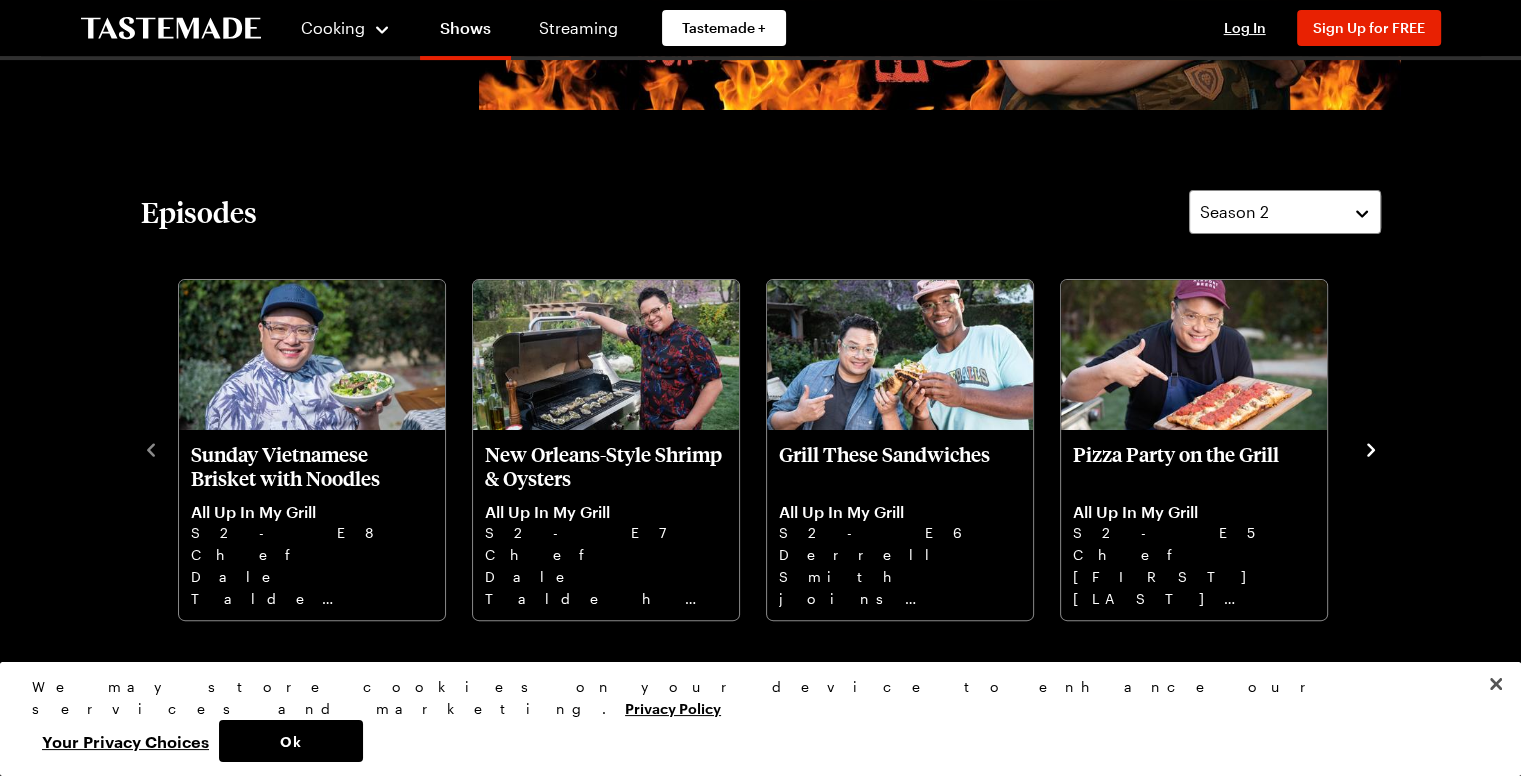 click 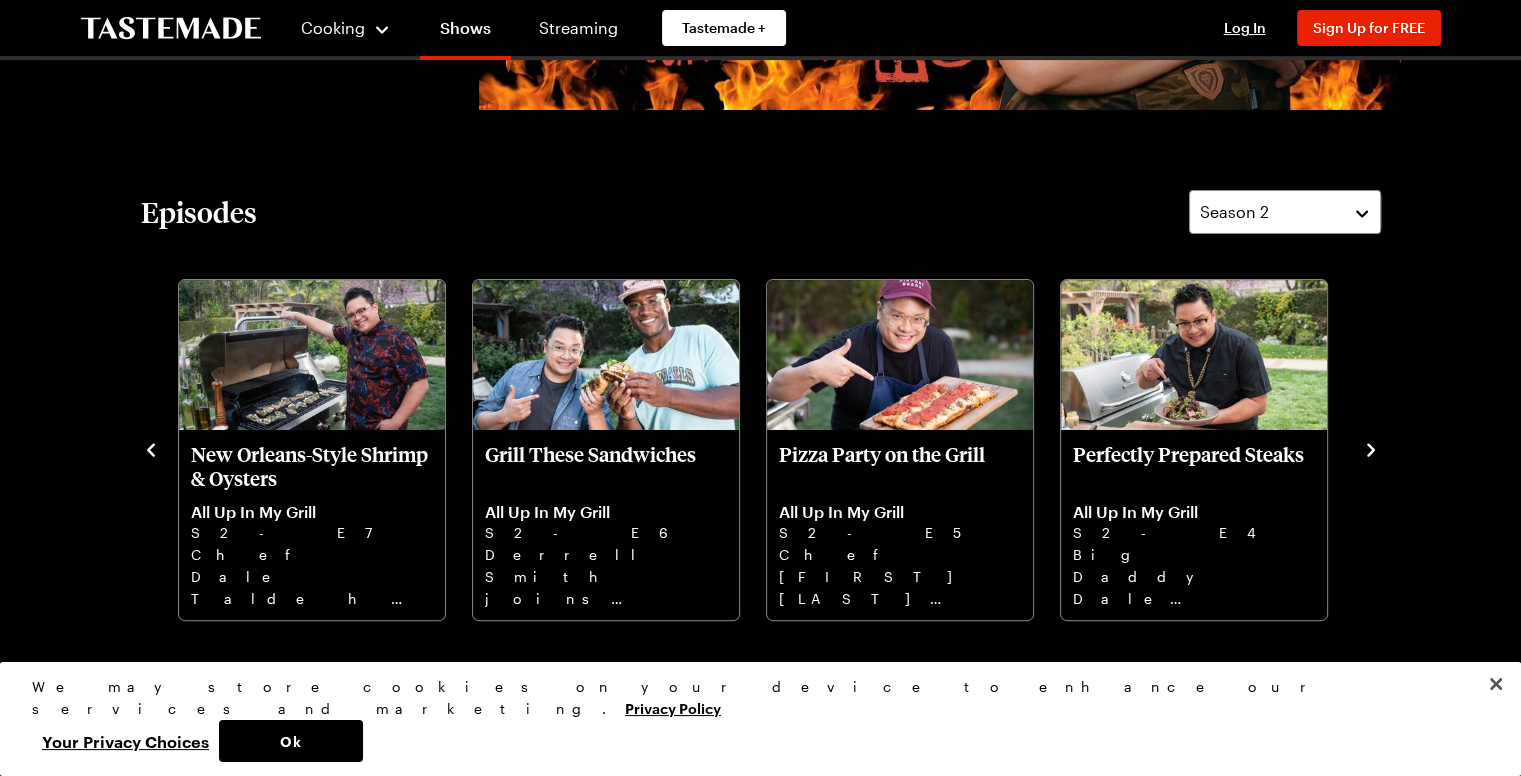 click 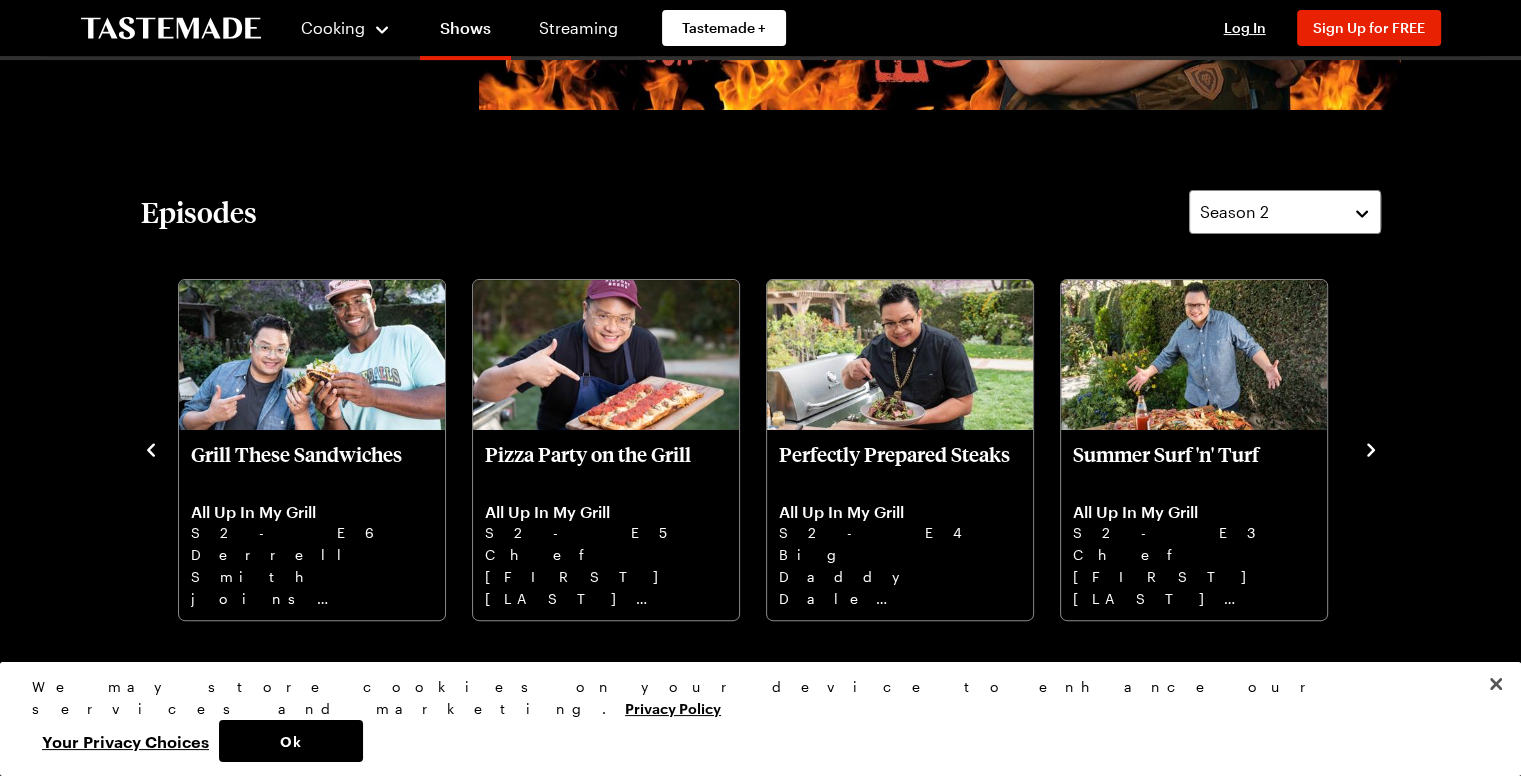click 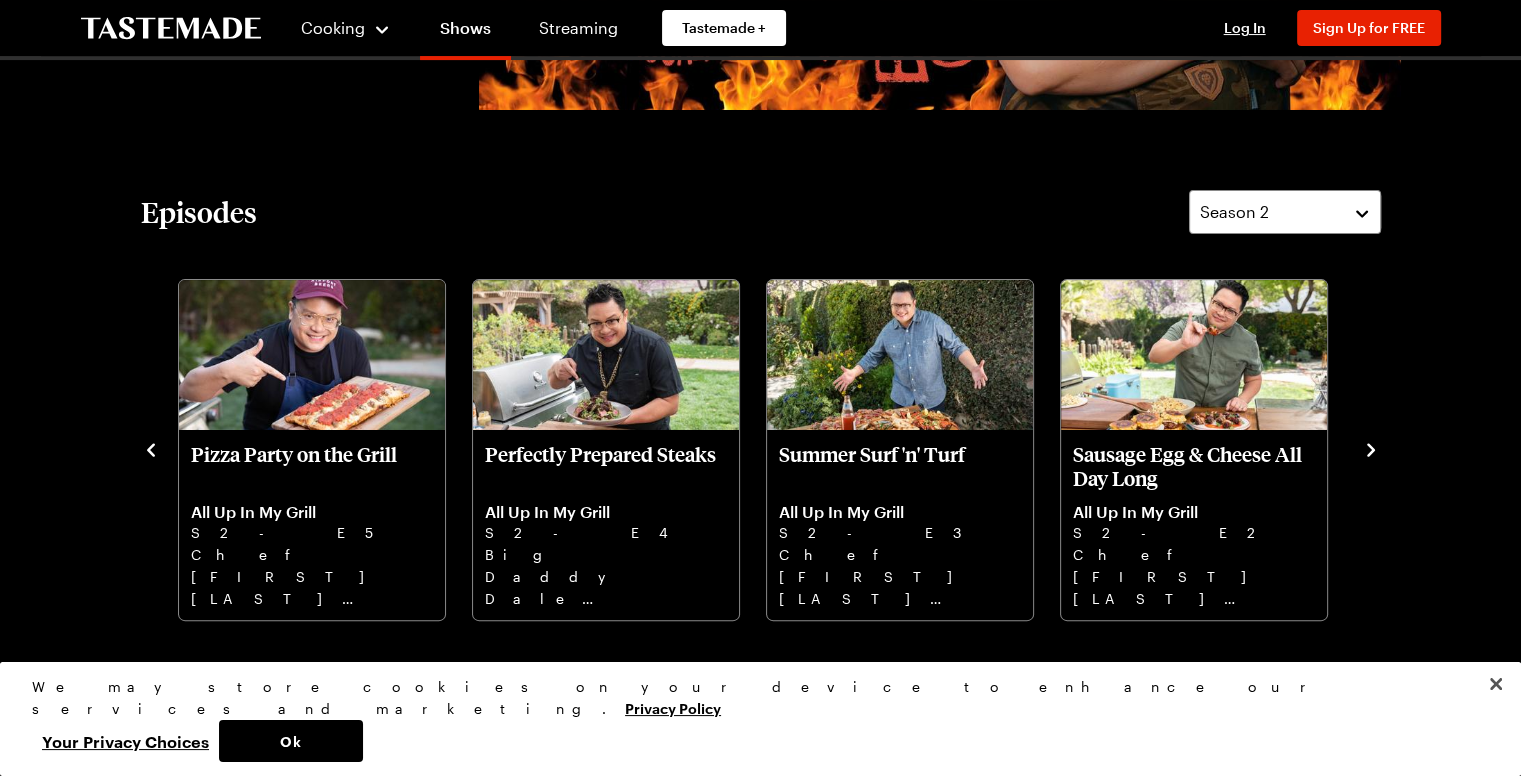 click 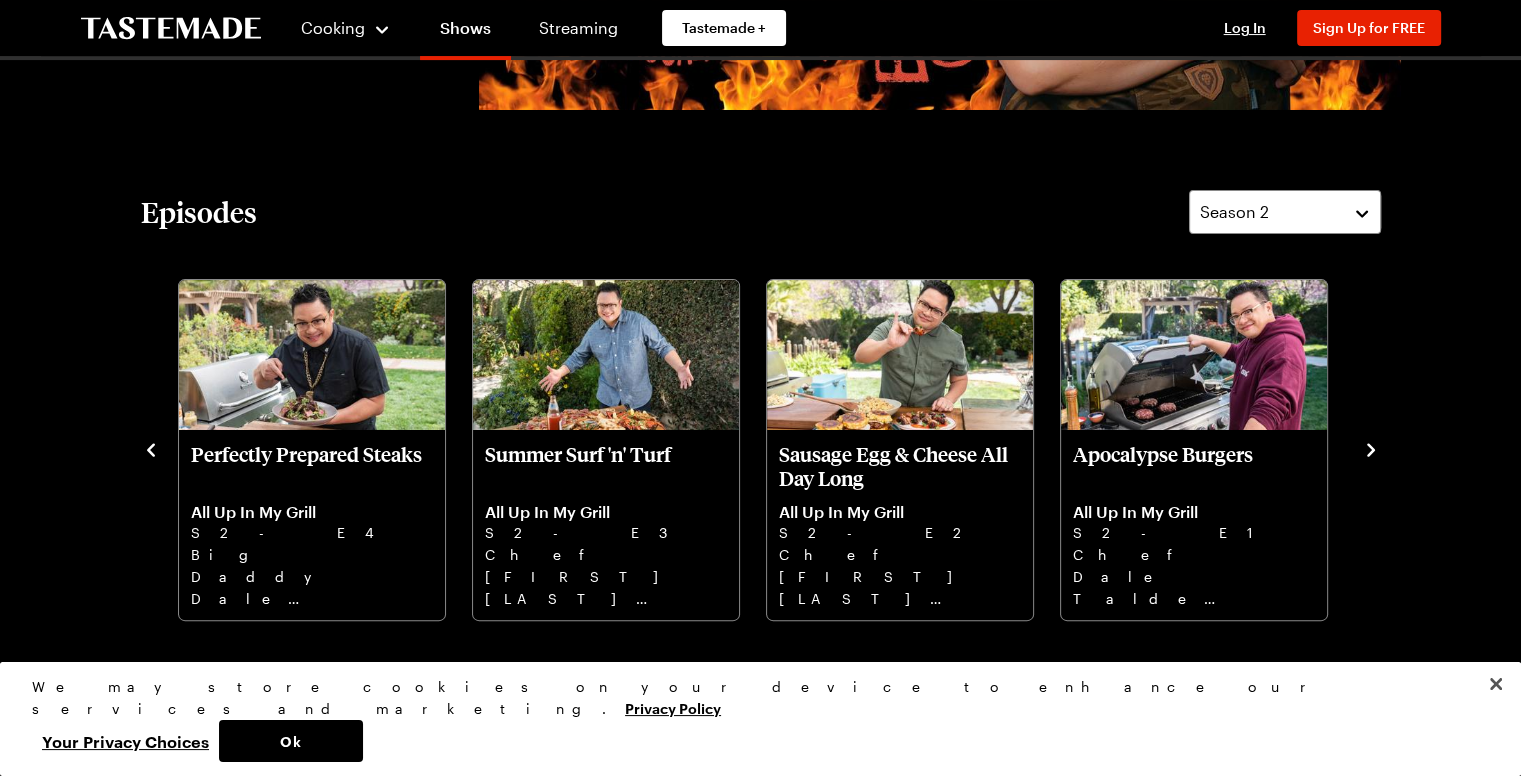 click 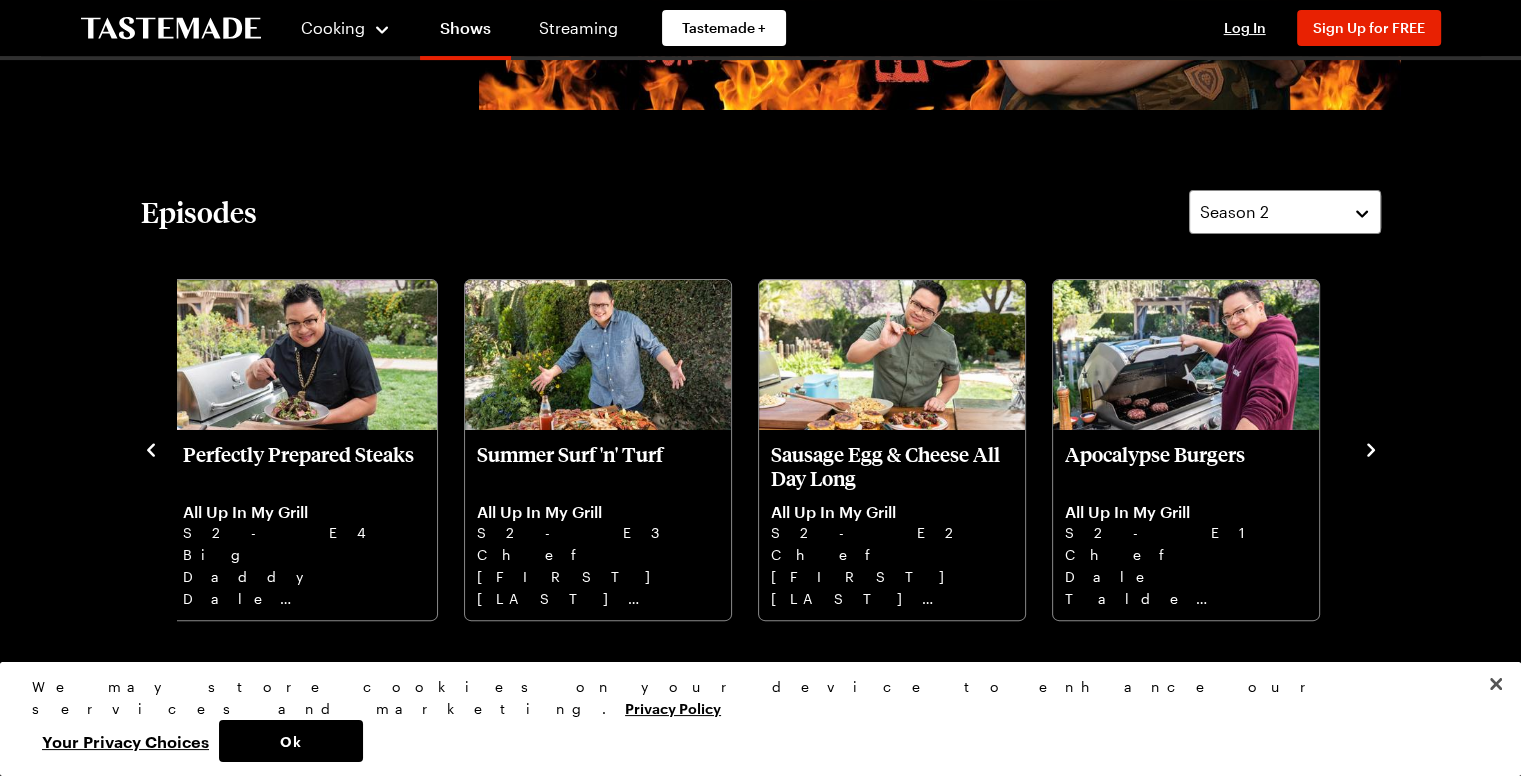 click 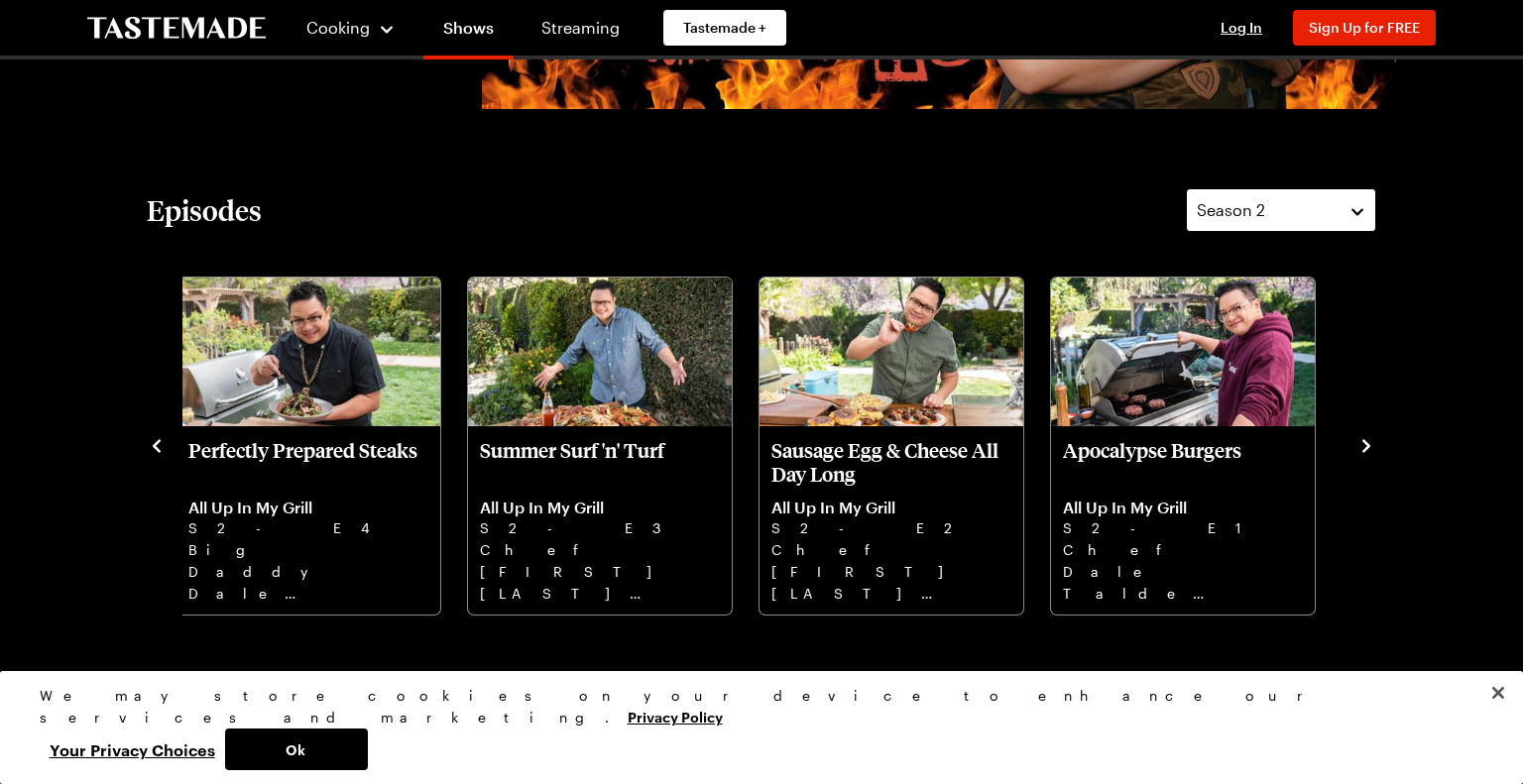 click on "Season 2" at bounding box center (1266, 210) 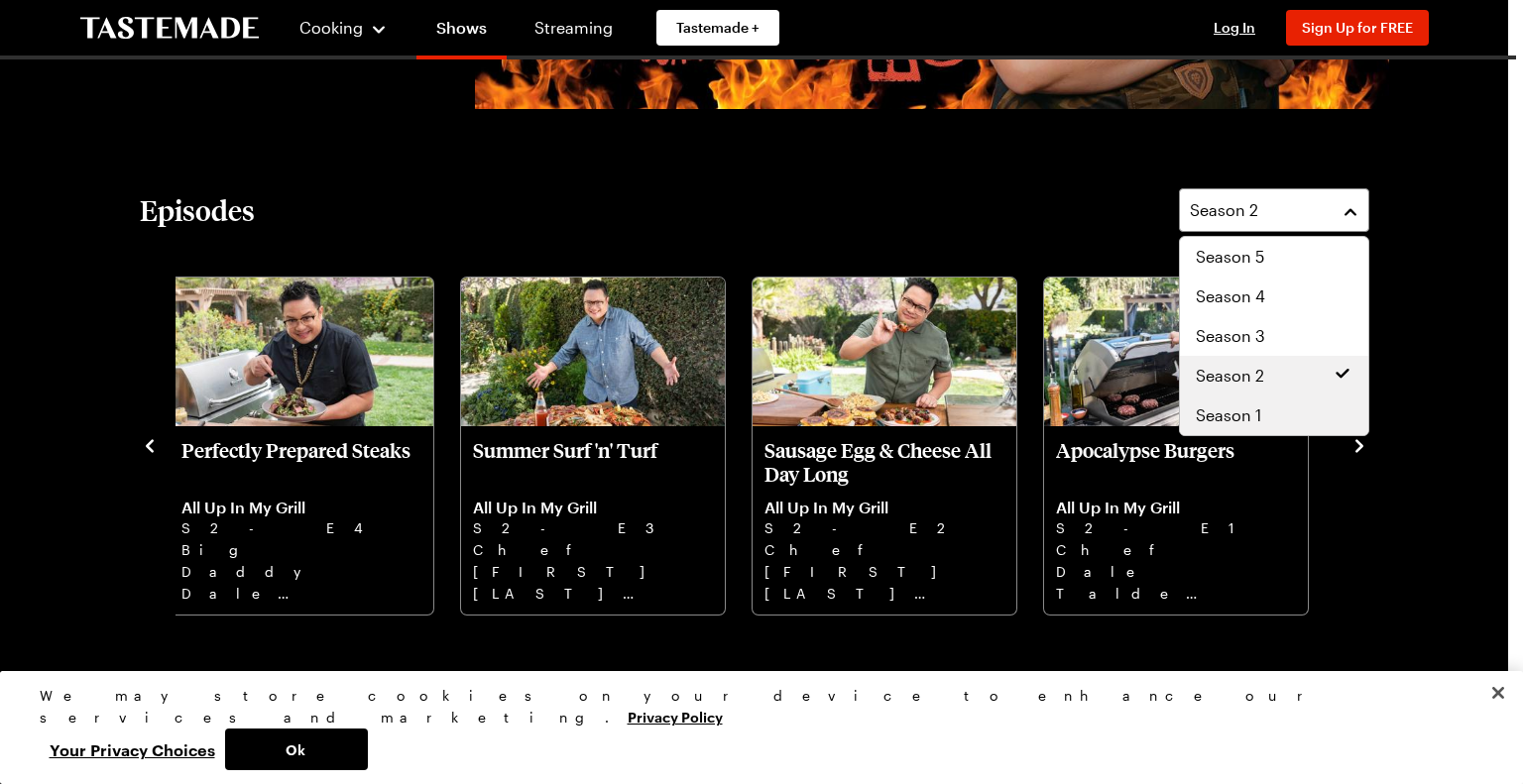 click on "Season 1" at bounding box center [1274, 415] 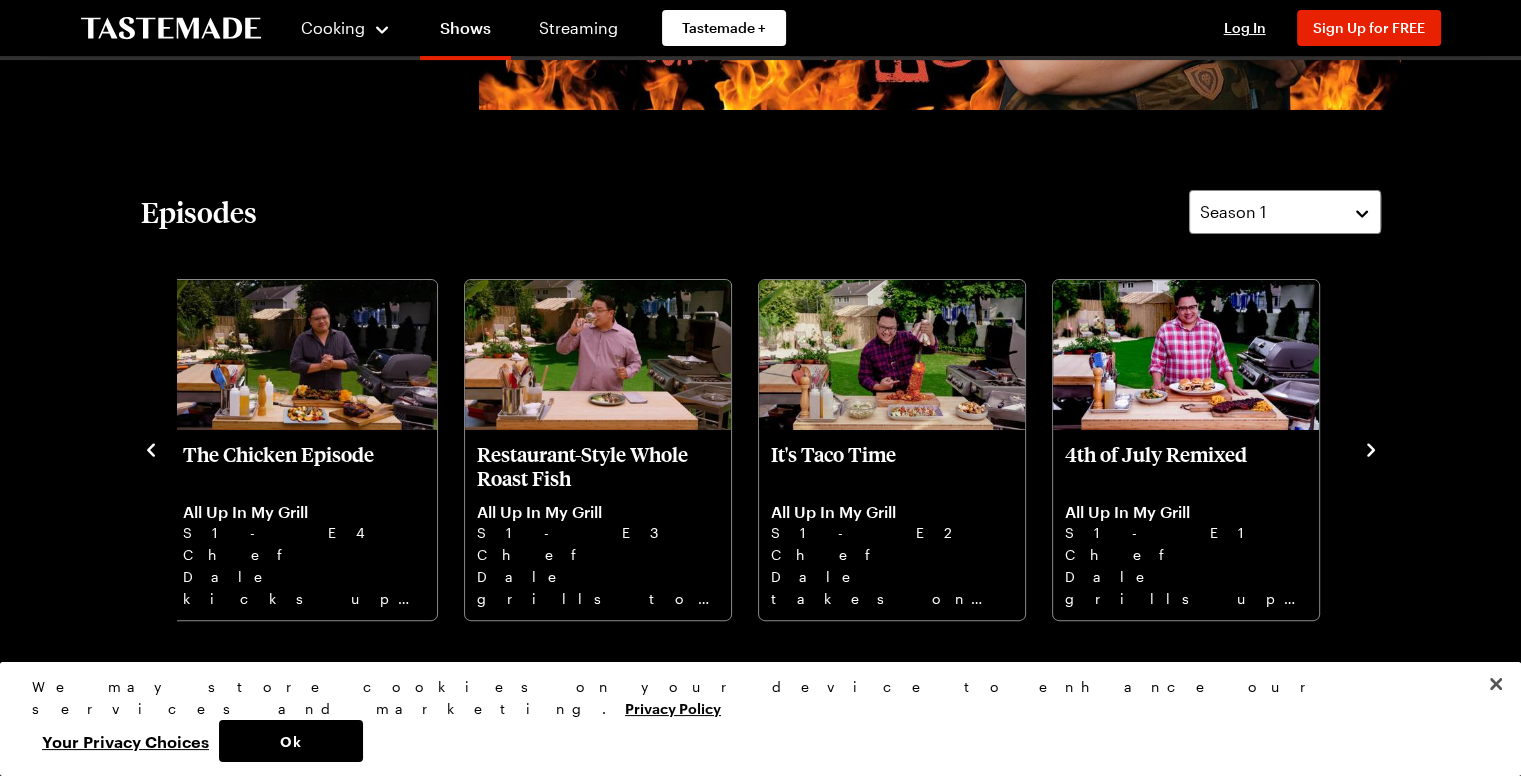 click 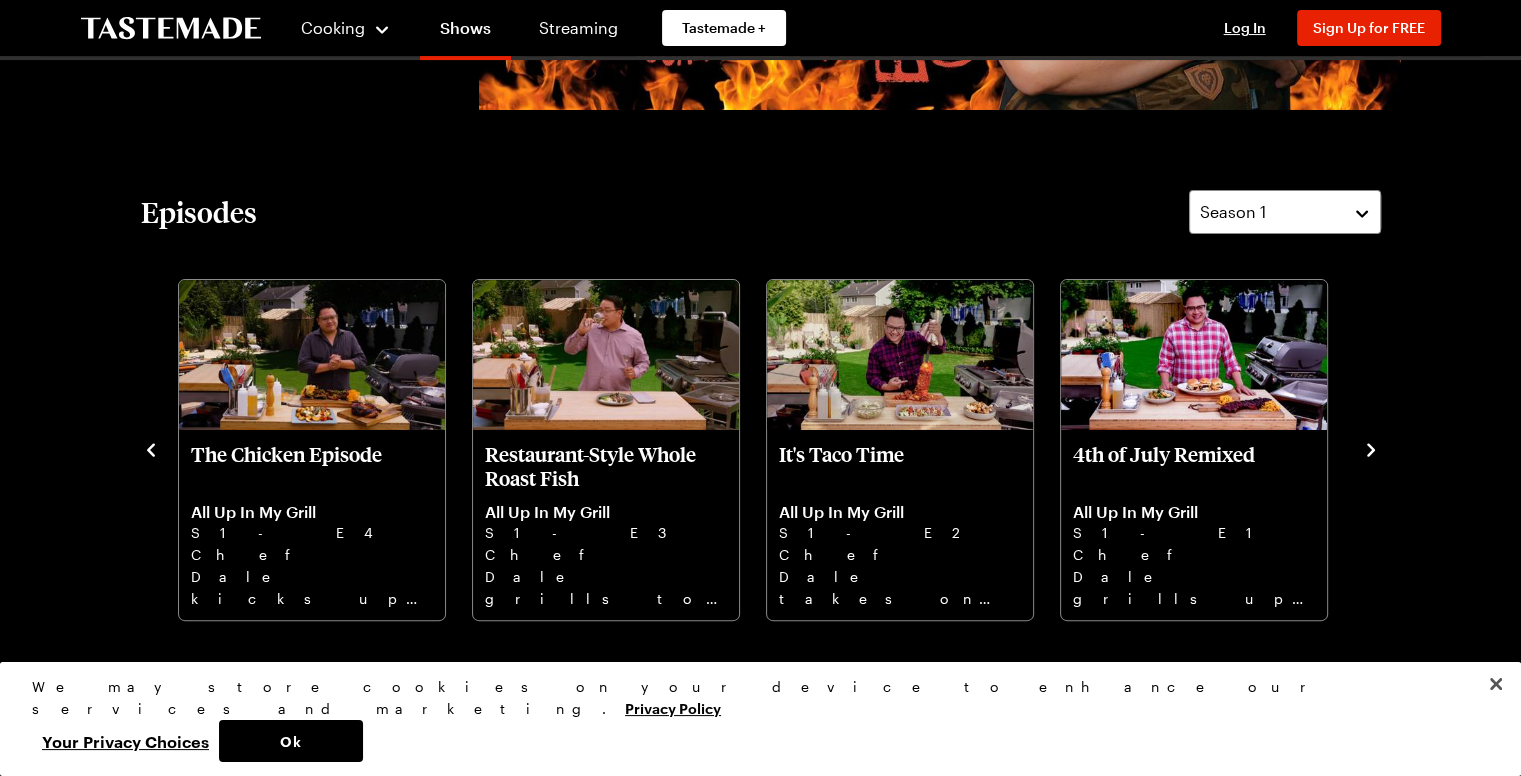 click 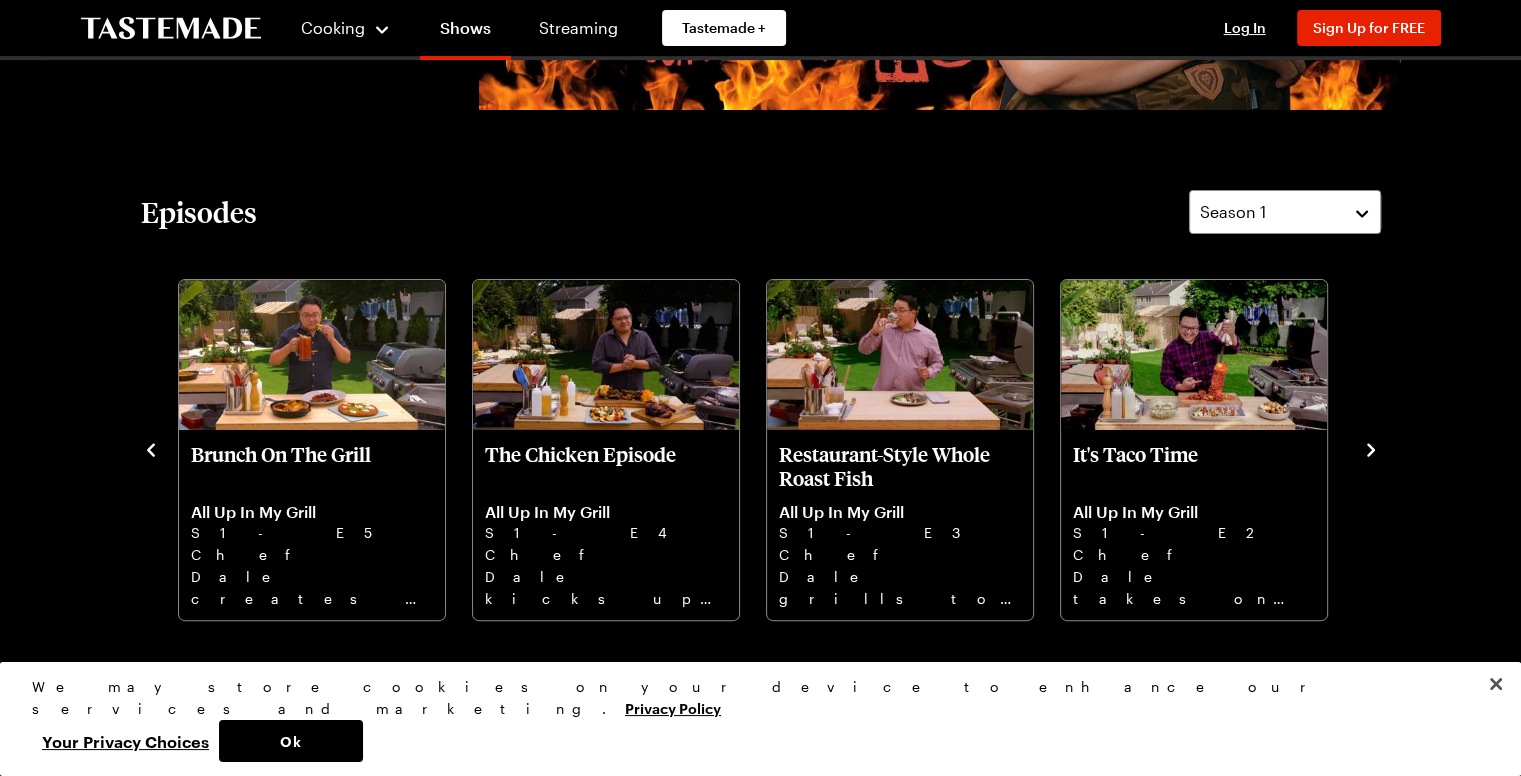 click 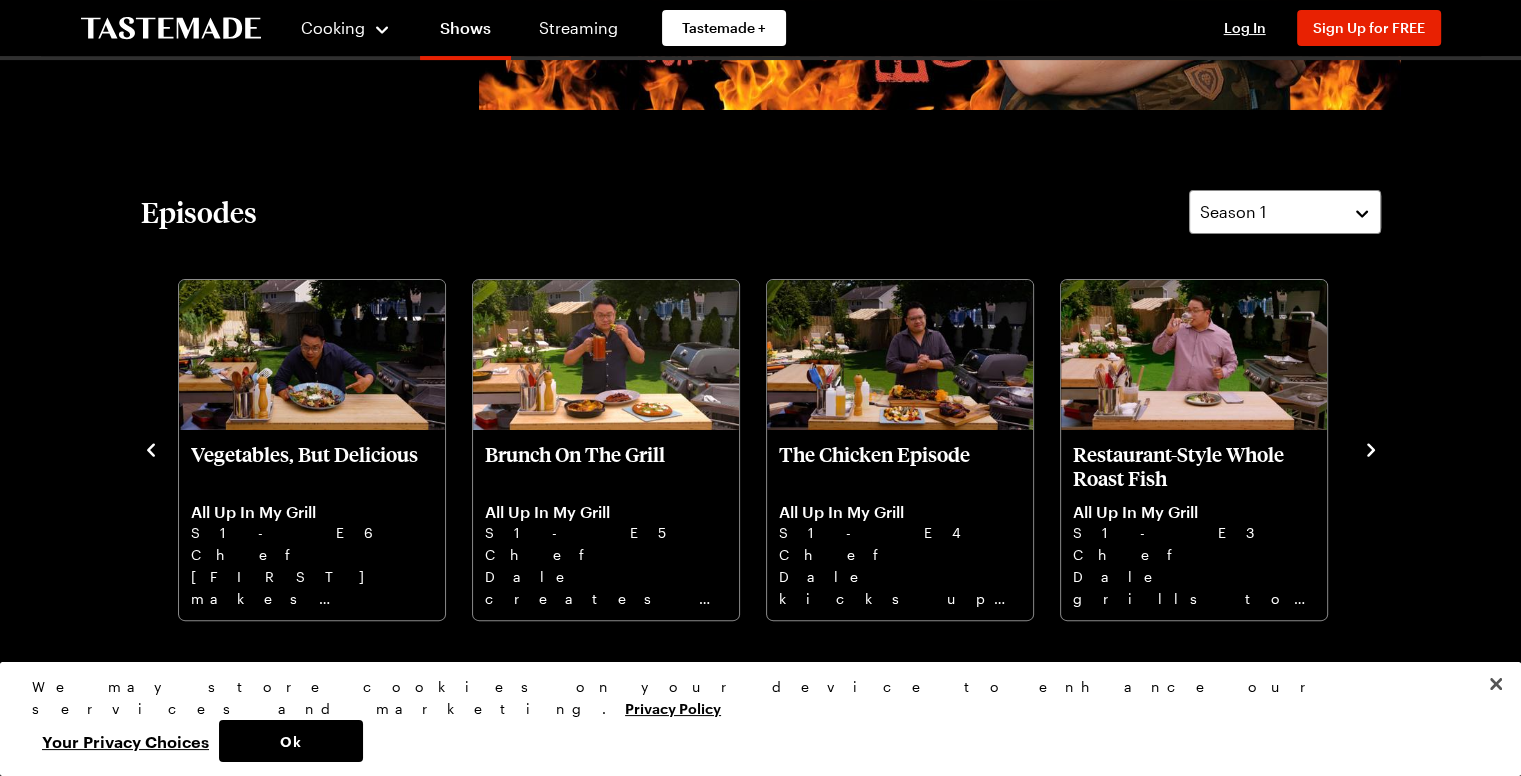 click 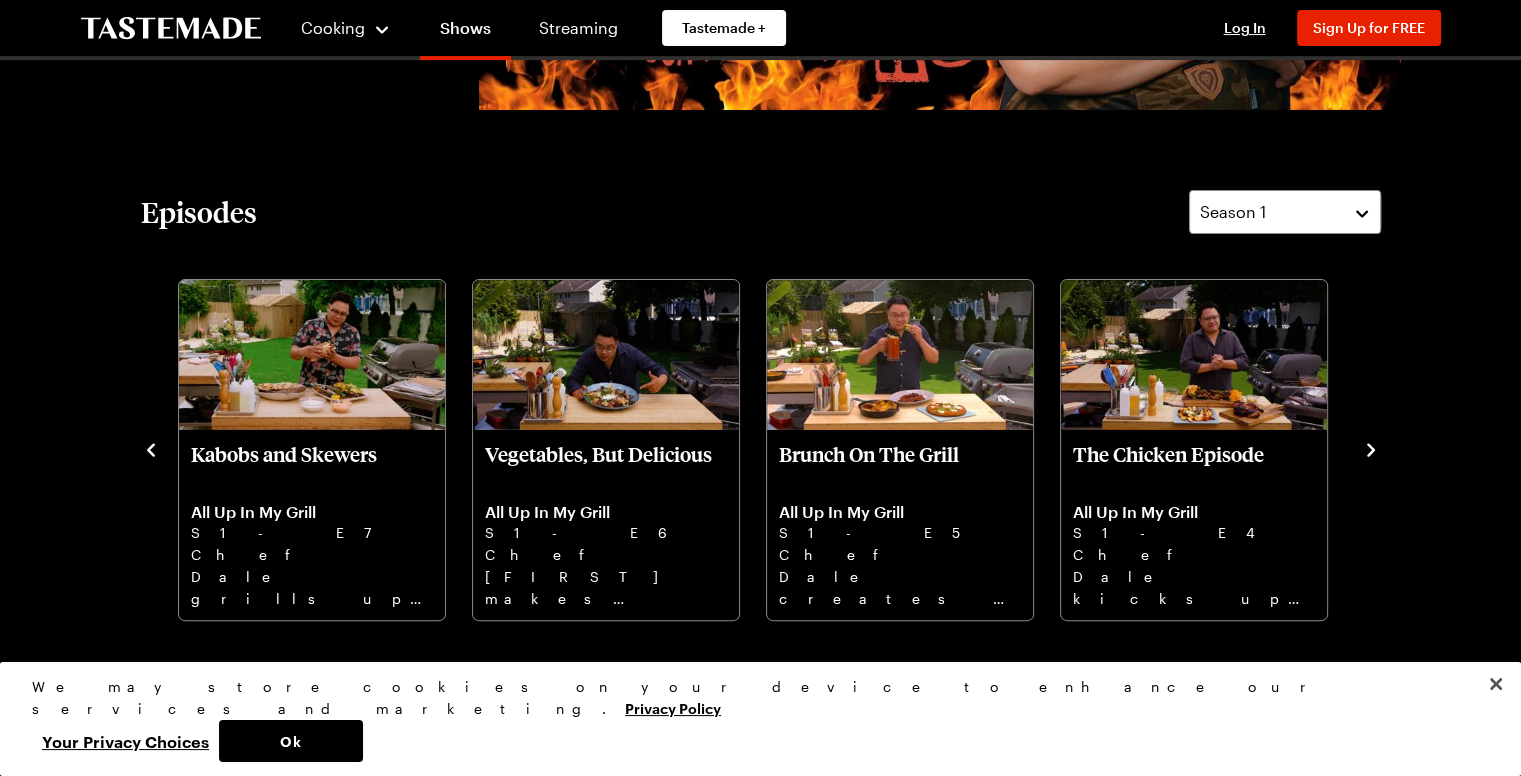 click 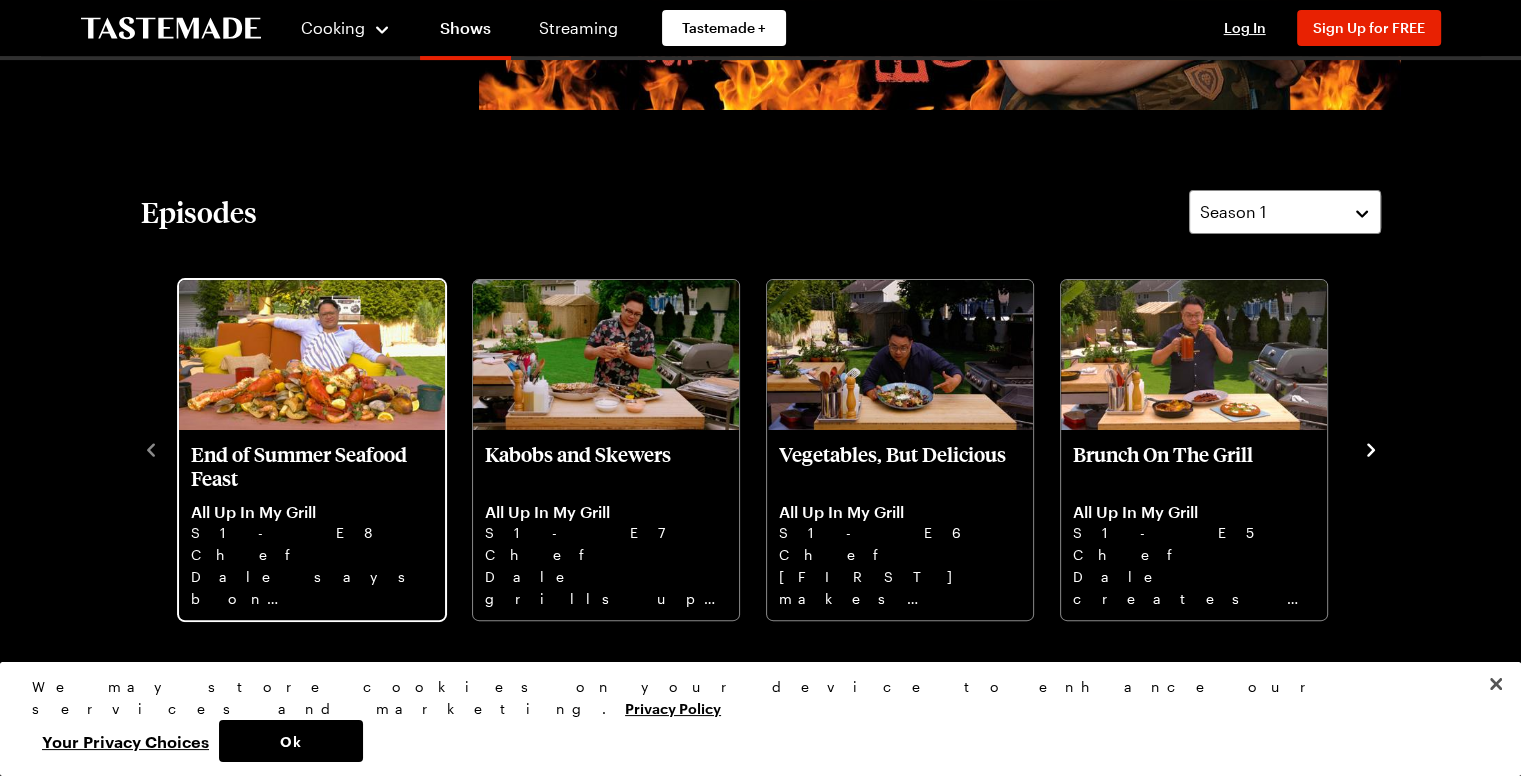 click on "End of Summer Seafood Feast" at bounding box center (312, 466) 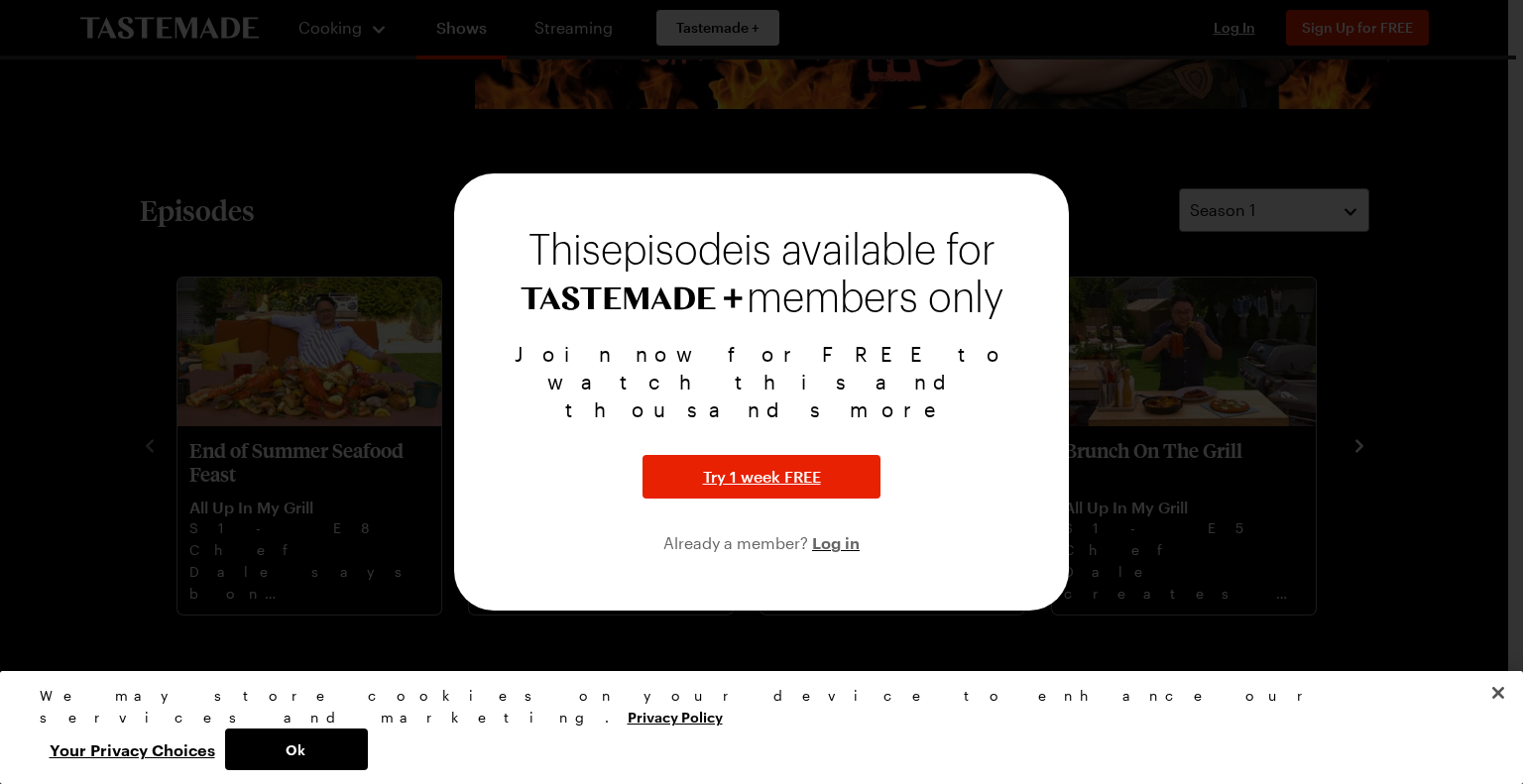 click at bounding box center (762, 392) 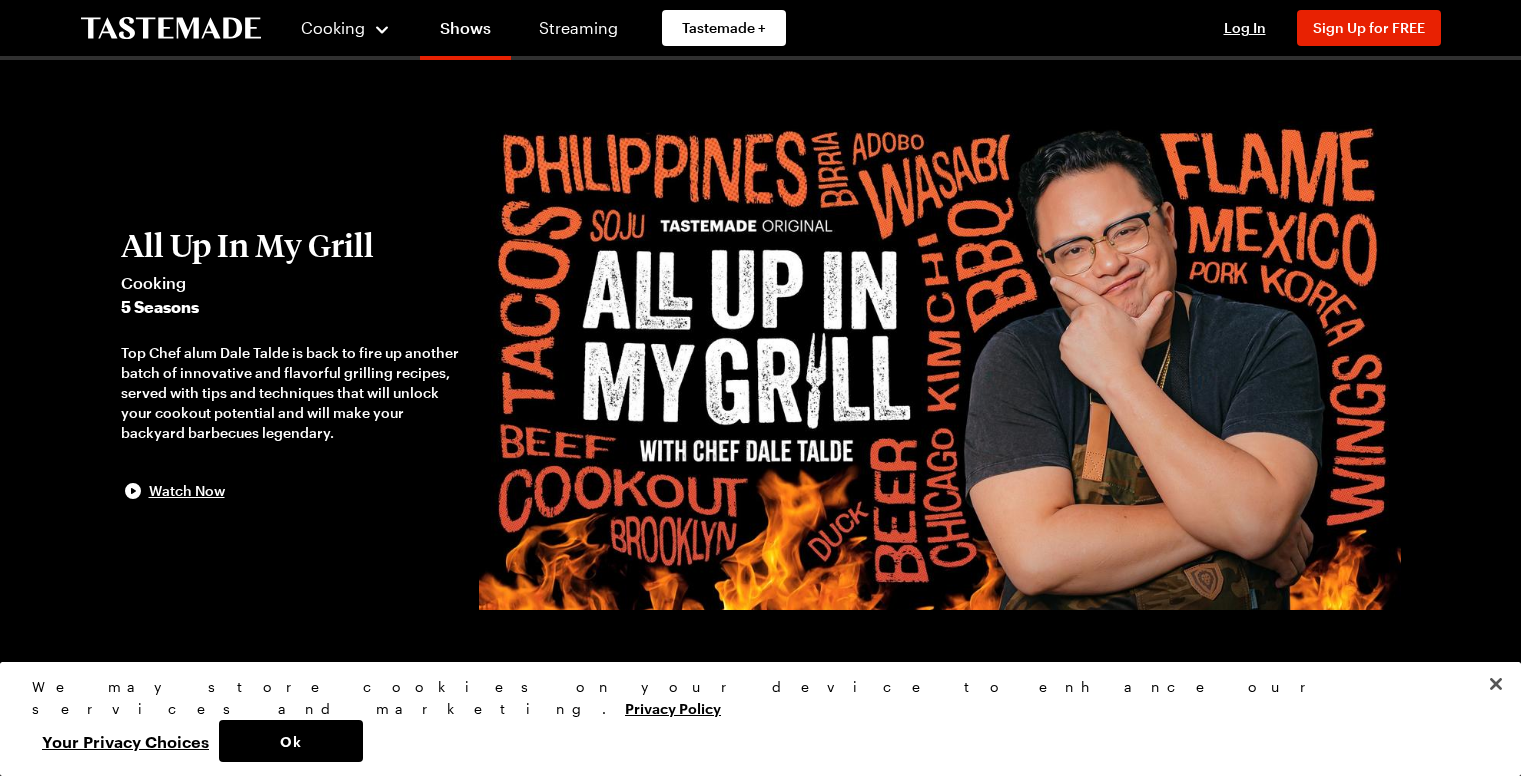 scroll, scrollTop: 0, scrollLeft: 0, axis: both 